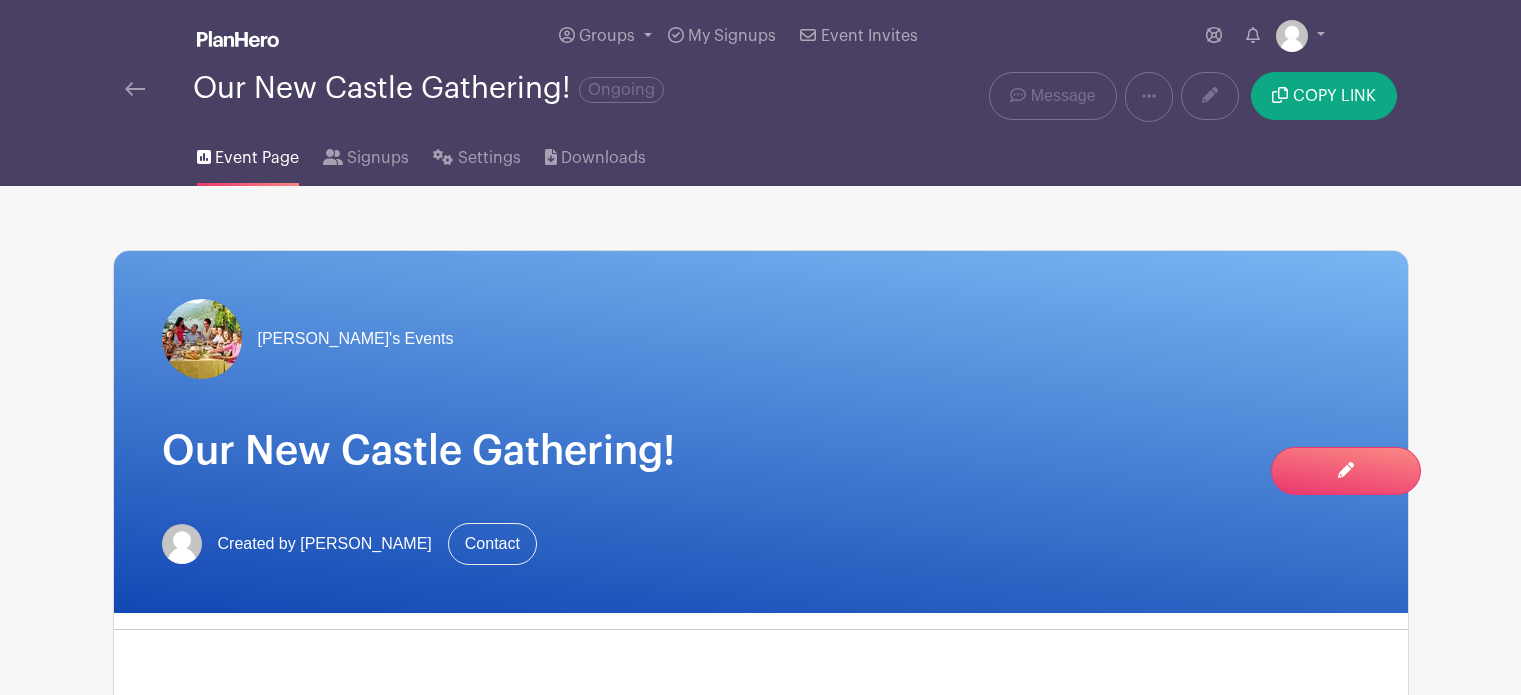 scroll, scrollTop: 0, scrollLeft: 0, axis: both 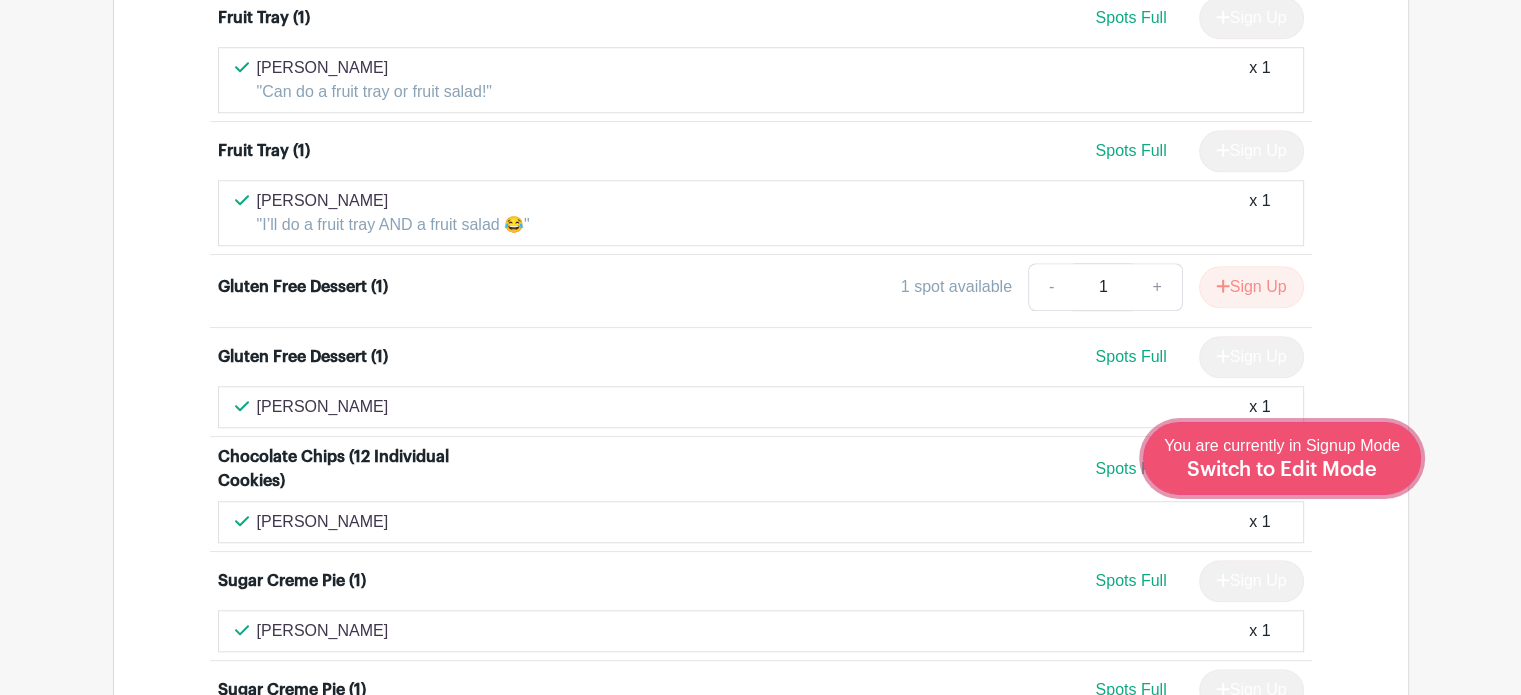 click on "Switch to Edit Mode" at bounding box center (1282, 470) 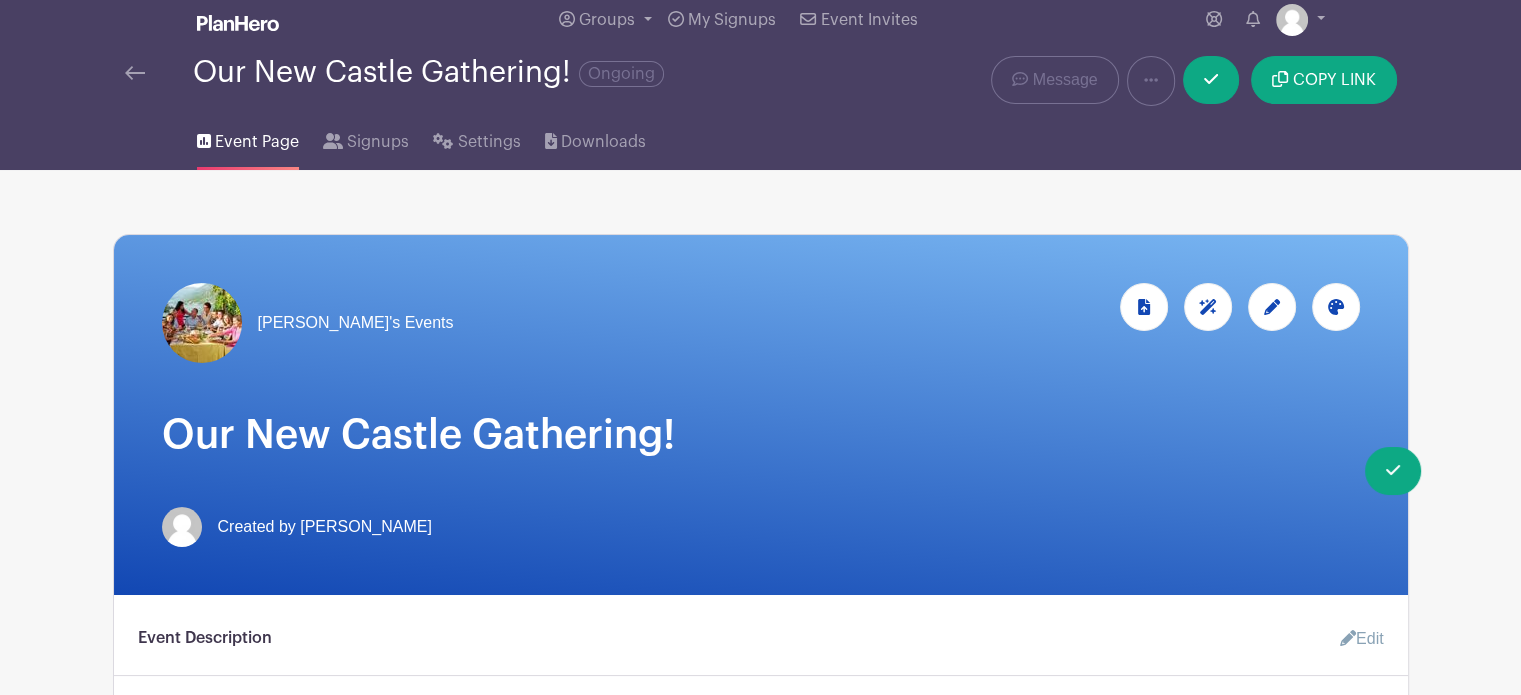 scroll, scrollTop: 0, scrollLeft: 0, axis: both 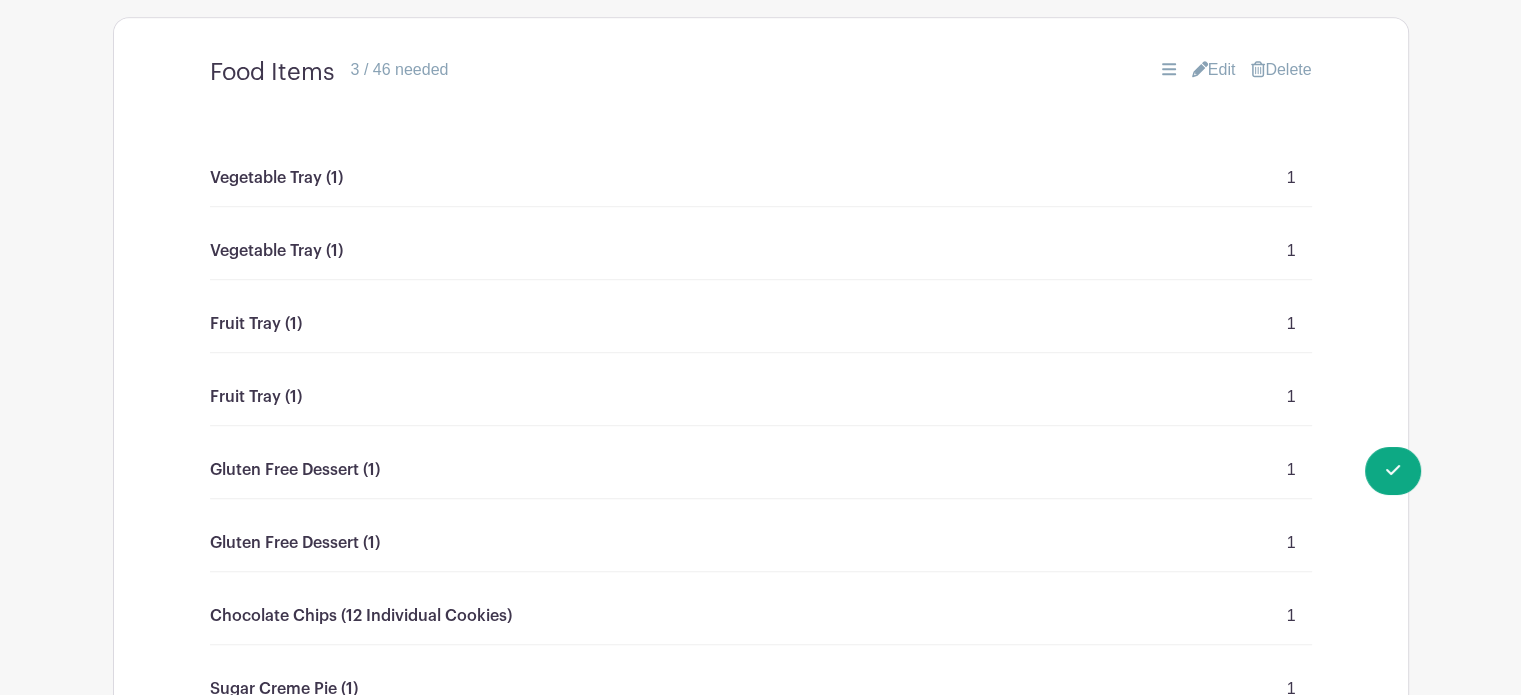click on "Edit" at bounding box center [1214, 70] 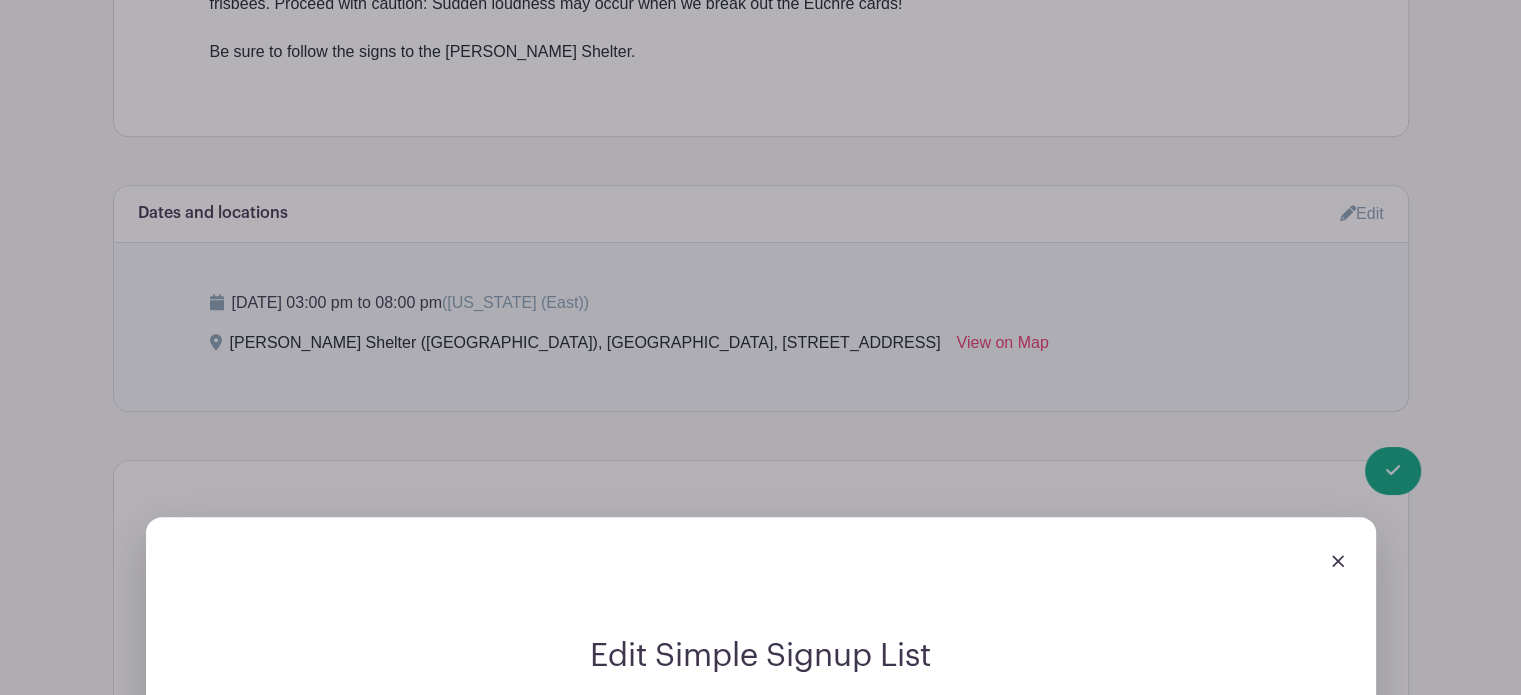 scroll, scrollTop: 1004, scrollLeft: 0, axis: vertical 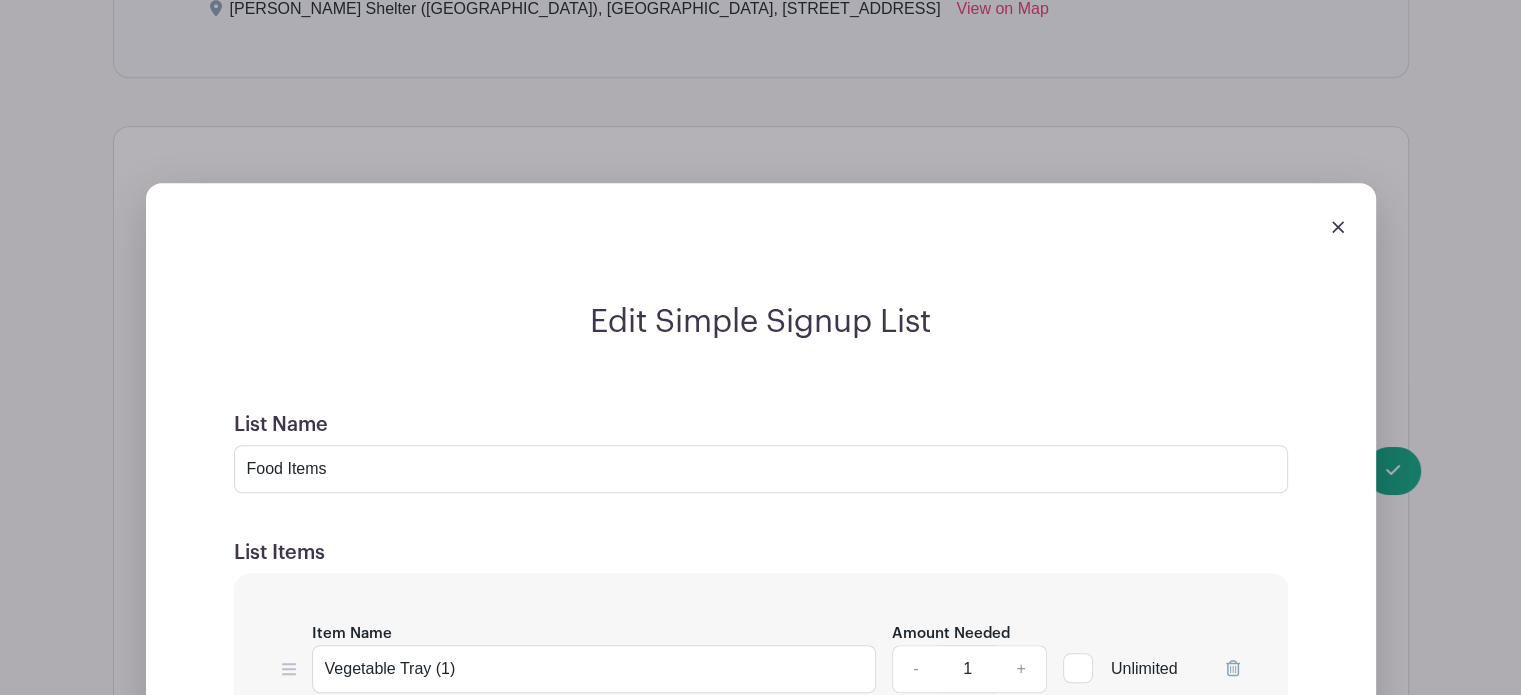 click at bounding box center [1338, 227] 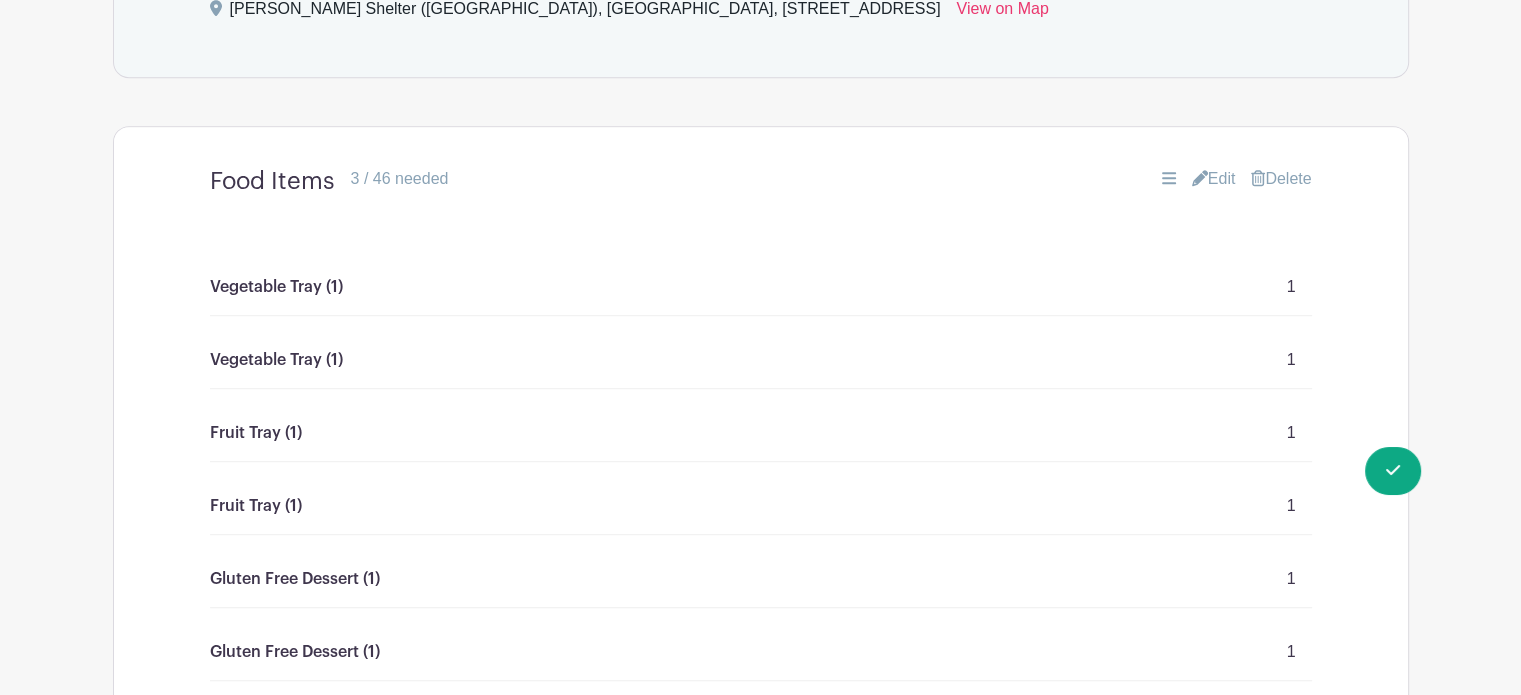 click on "Edit" at bounding box center [1214, 179] 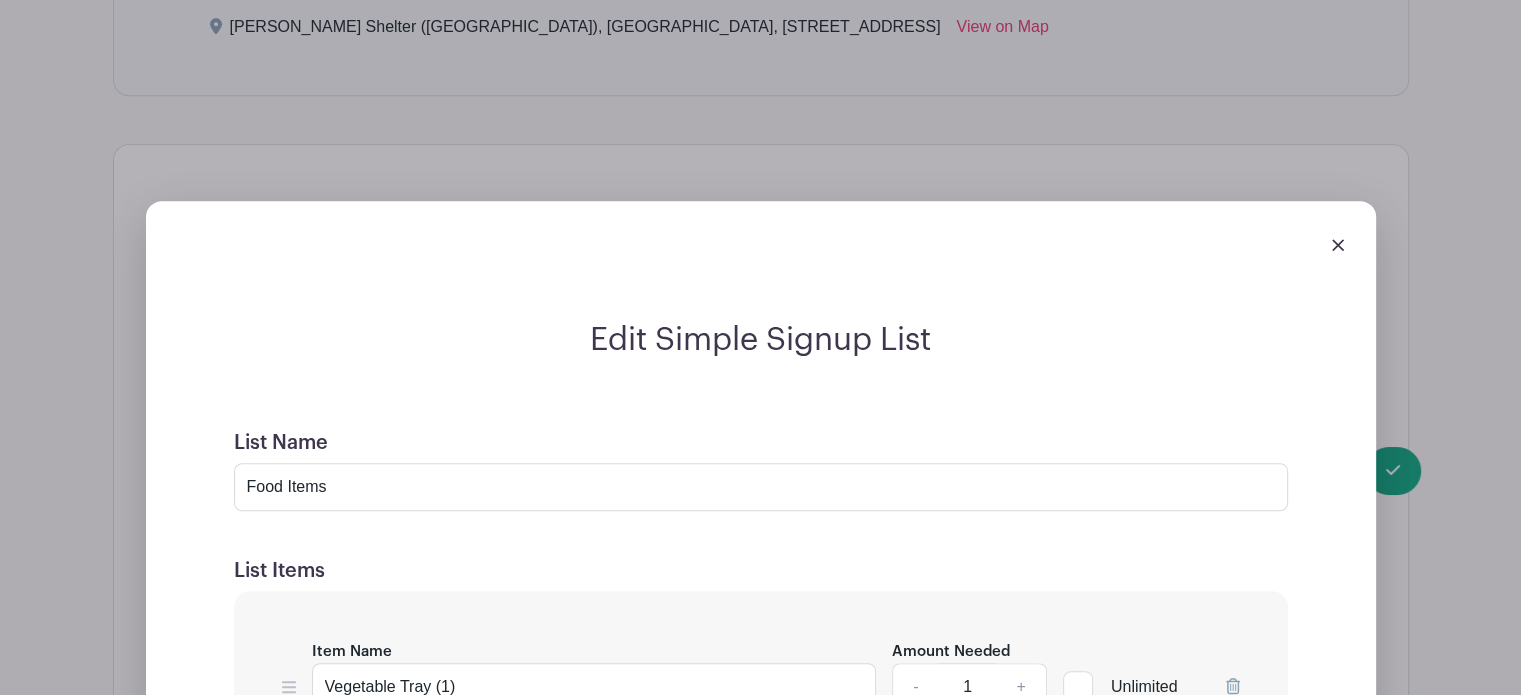 scroll, scrollTop: 1144, scrollLeft: 0, axis: vertical 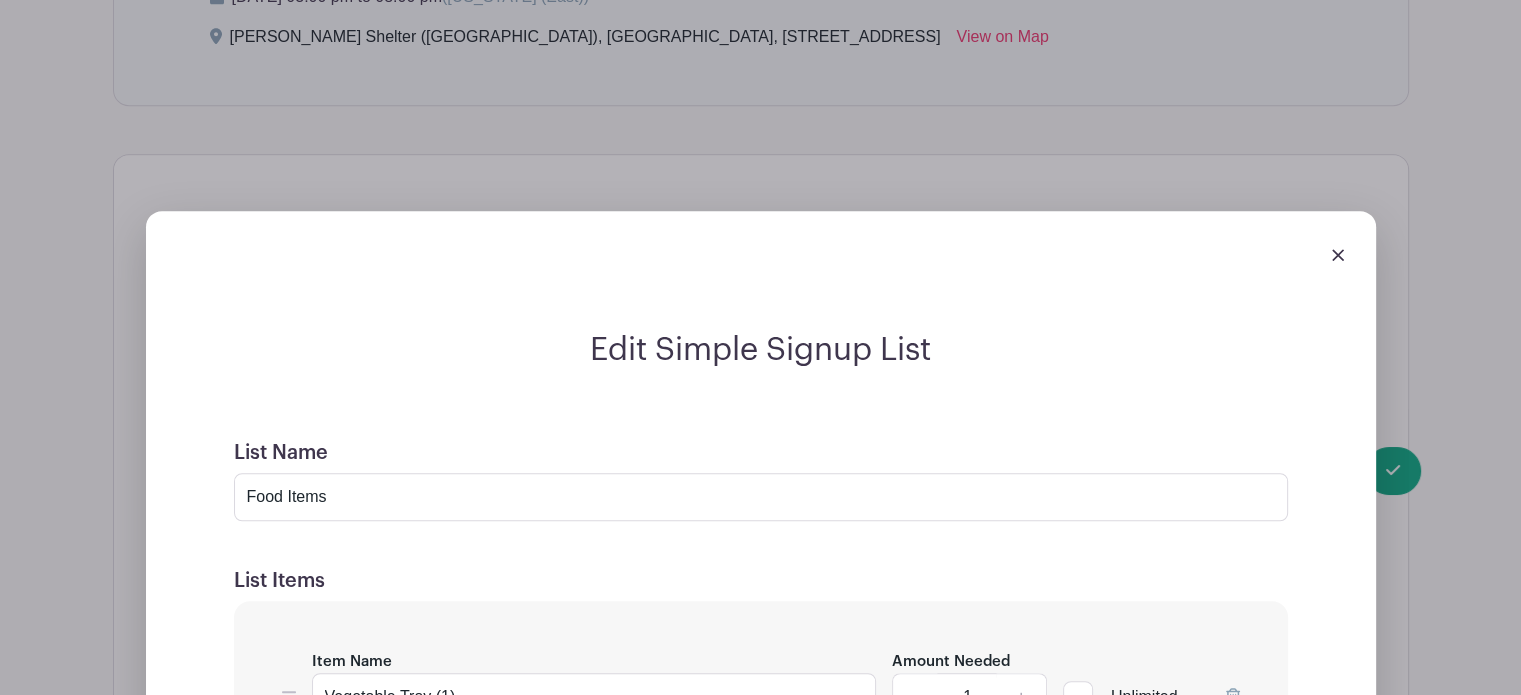 click at bounding box center [1338, 255] 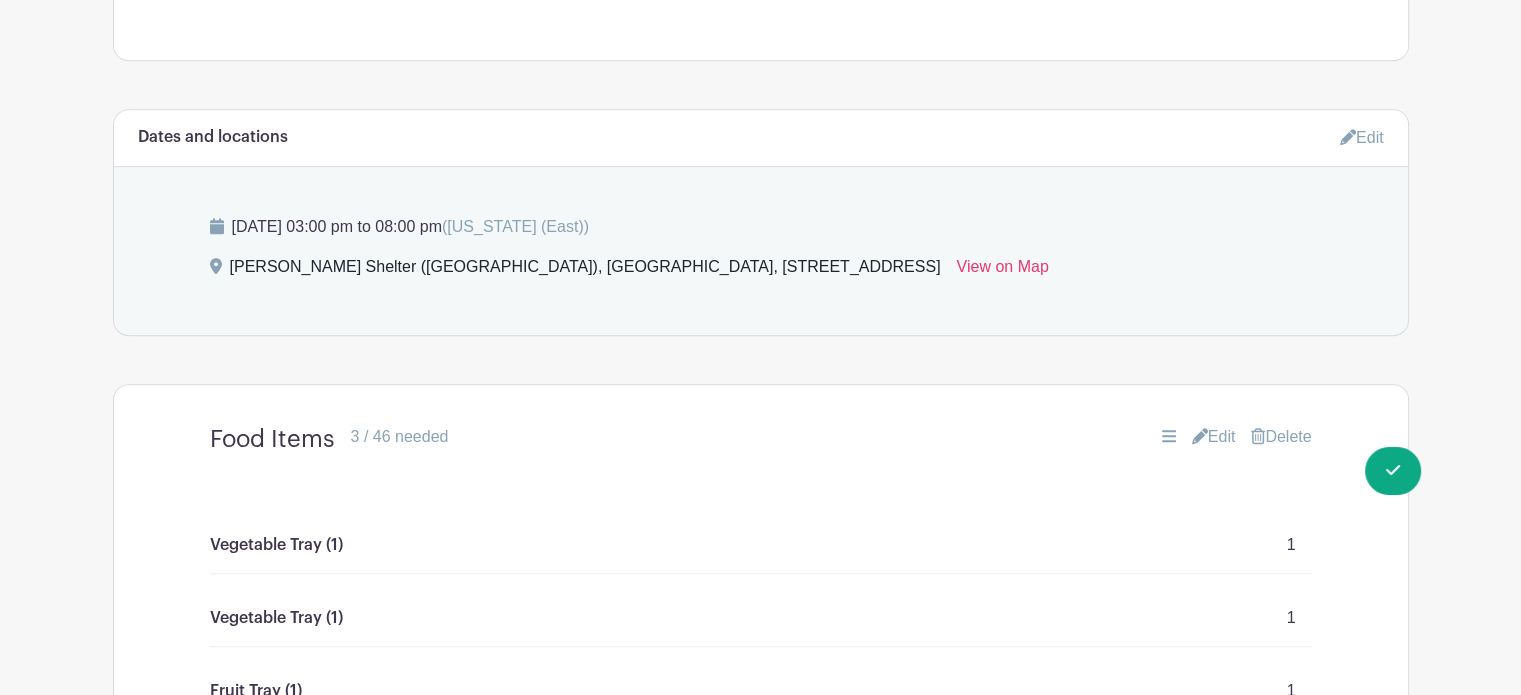 scroll, scrollTop: 802, scrollLeft: 0, axis: vertical 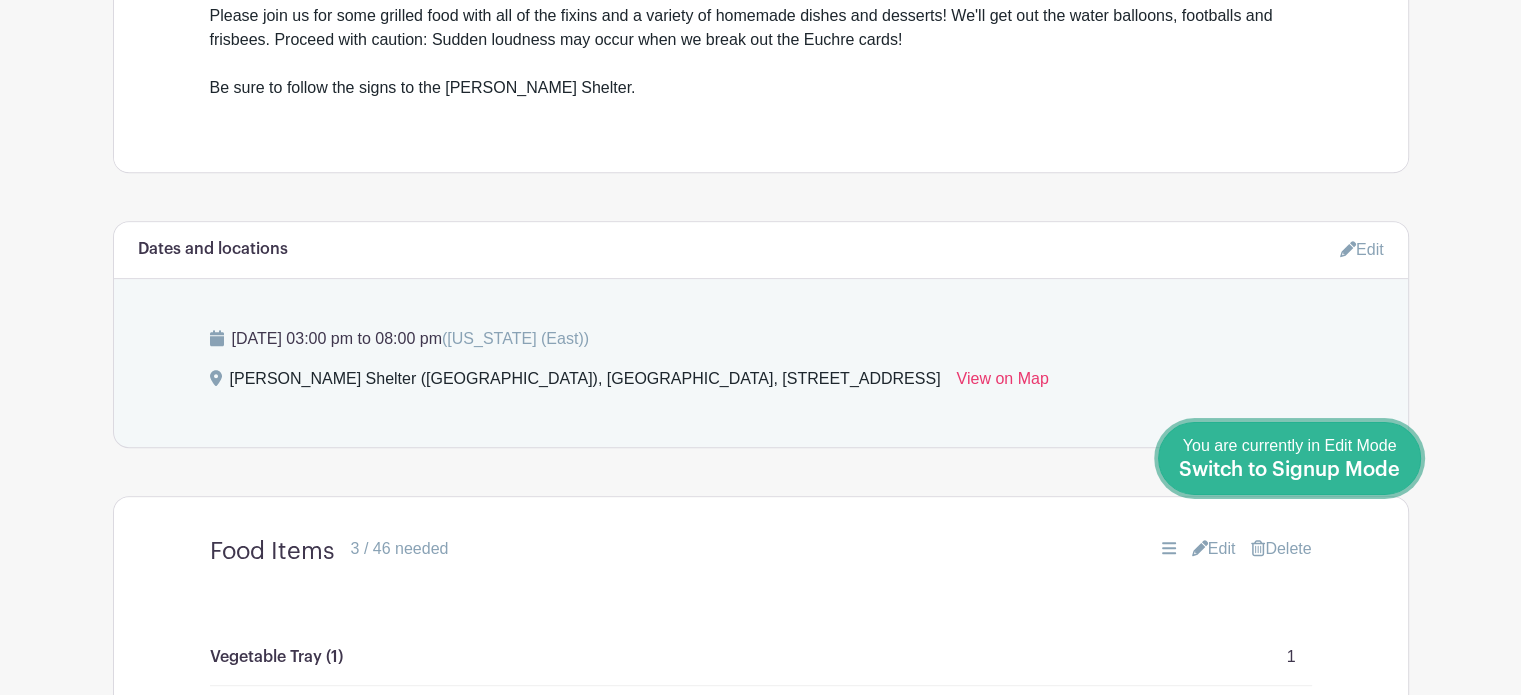 click on "Switch to Signup Mode" at bounding box center [1289, 470] 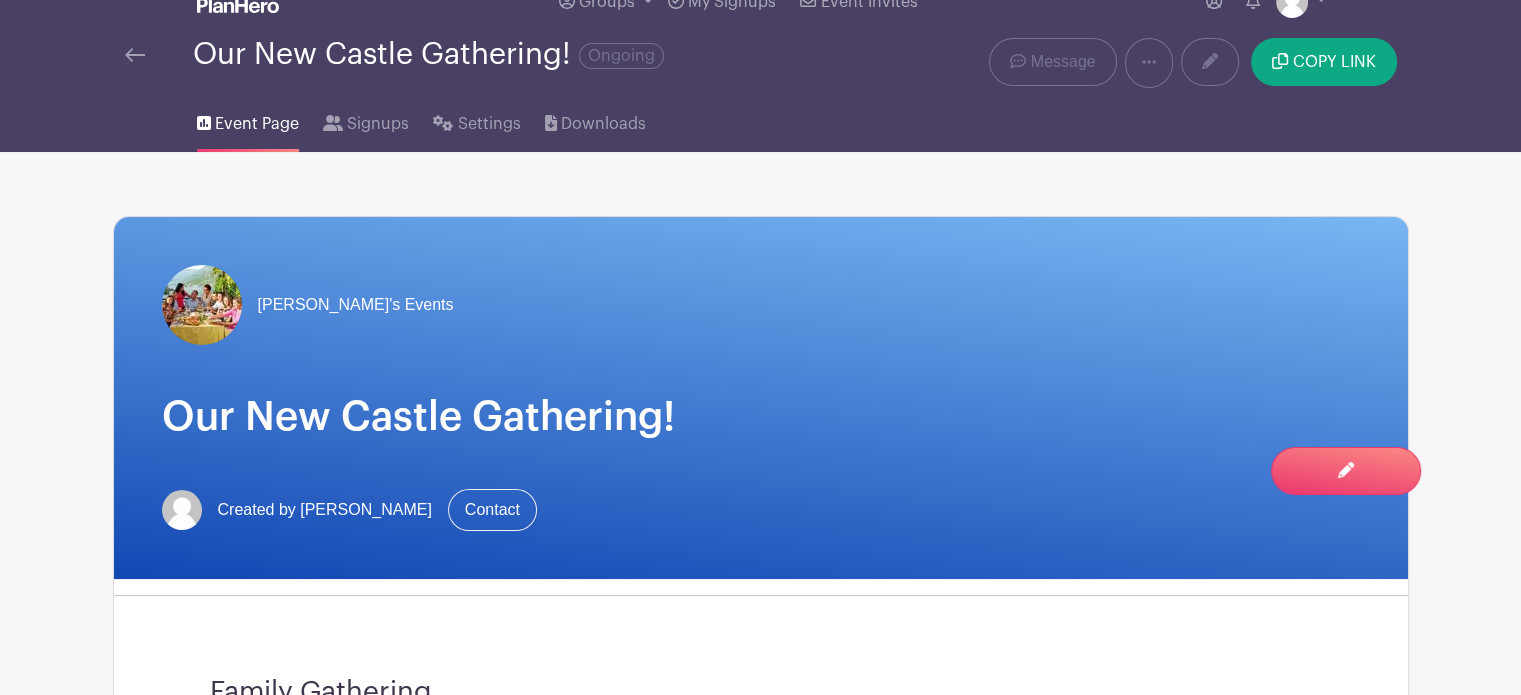 scroll, scrollTop: 0, scrollLeft: 0, axis: both 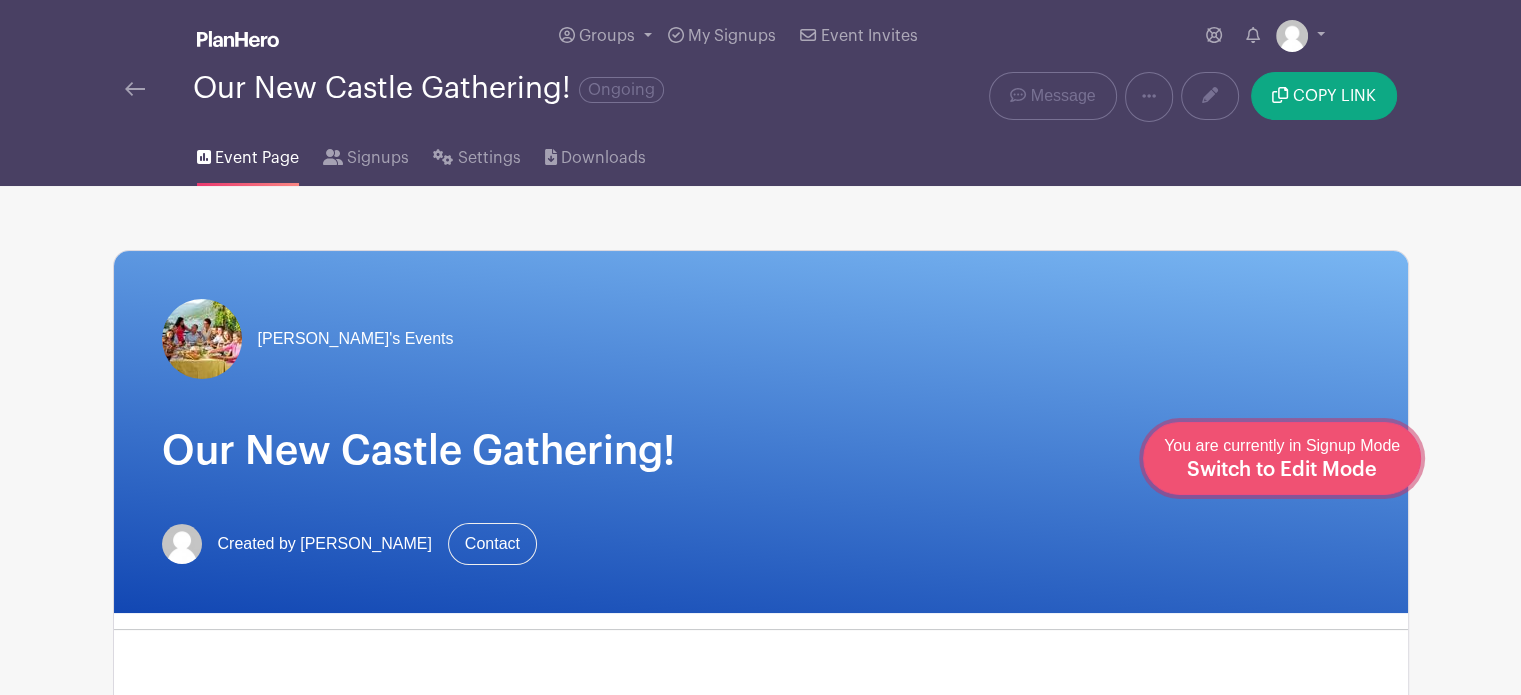 click on "Switch to Edit Mode" at bounding box center (1282, 470) 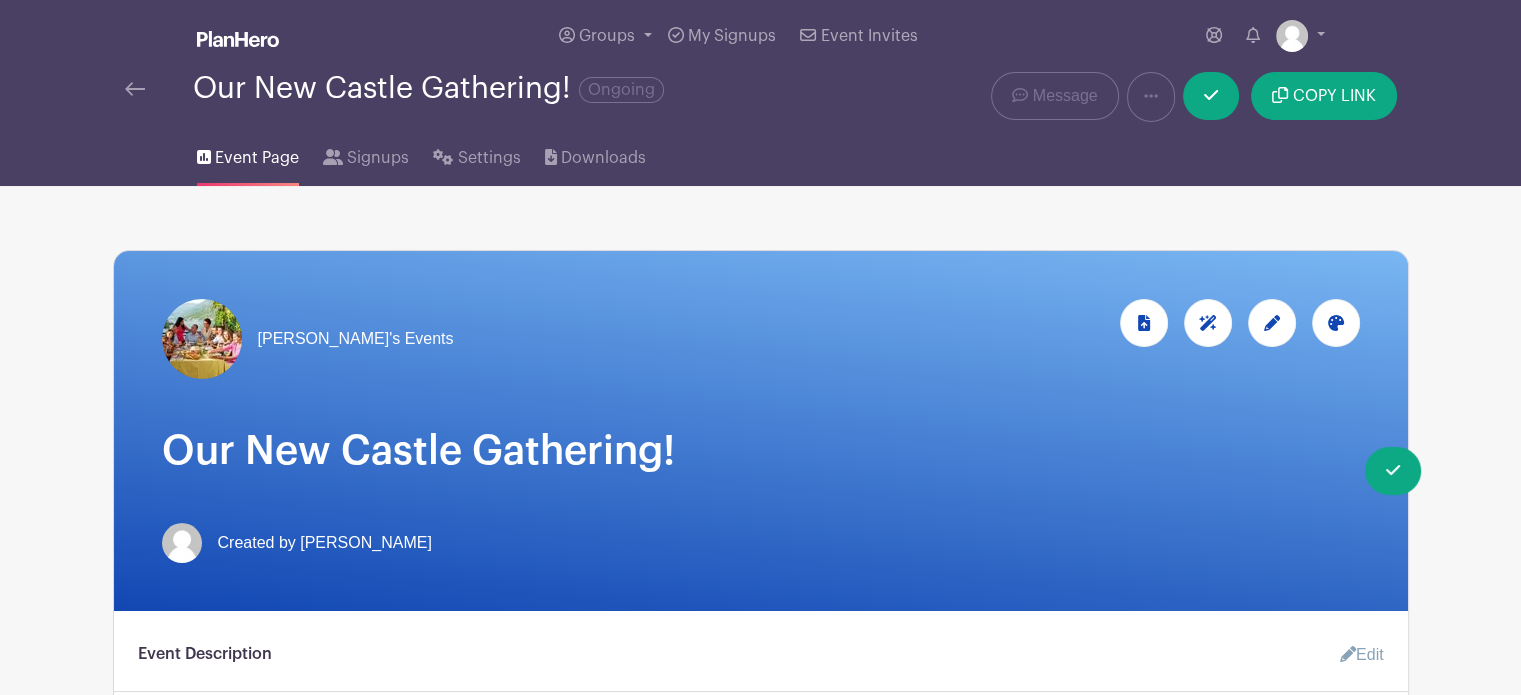click at bounding box center [202, 339] 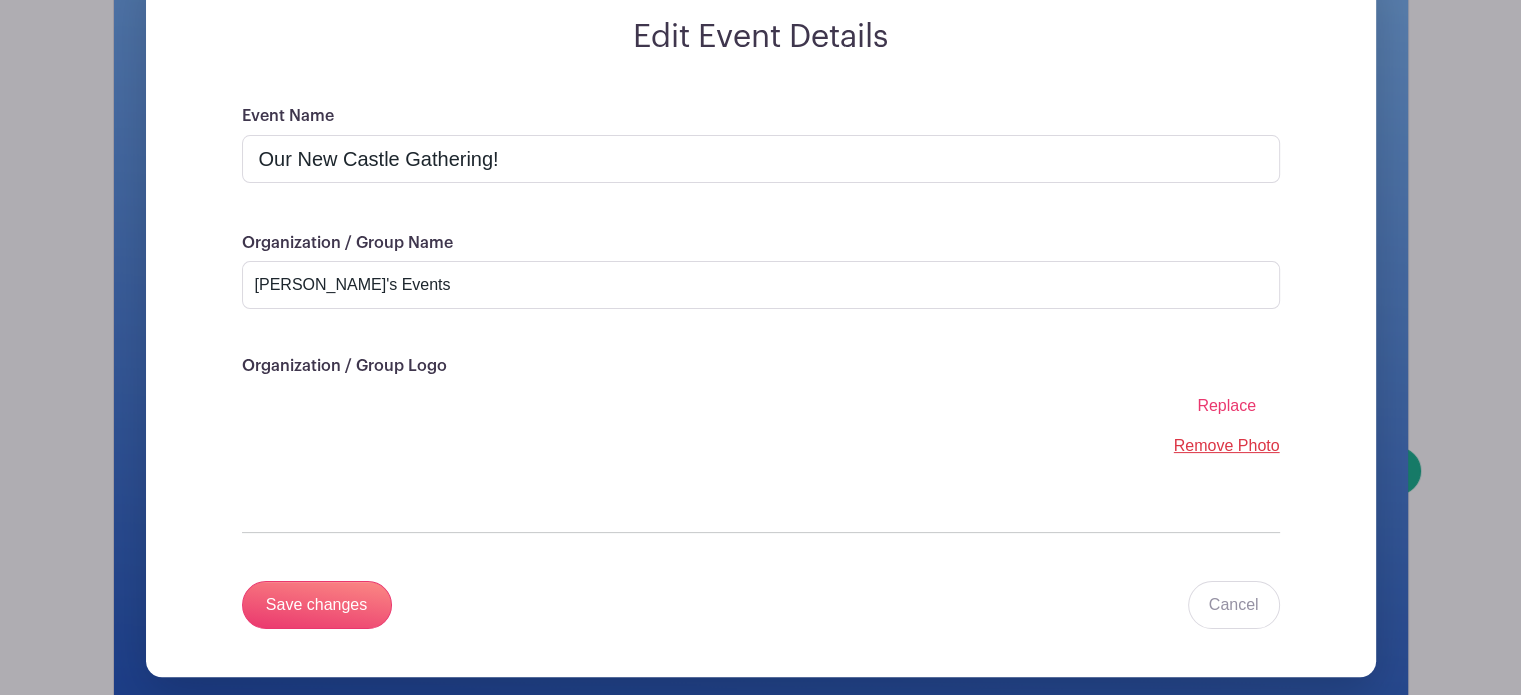 scroll, scrollTop: 440, scrollLeft: 0, axis: vertical 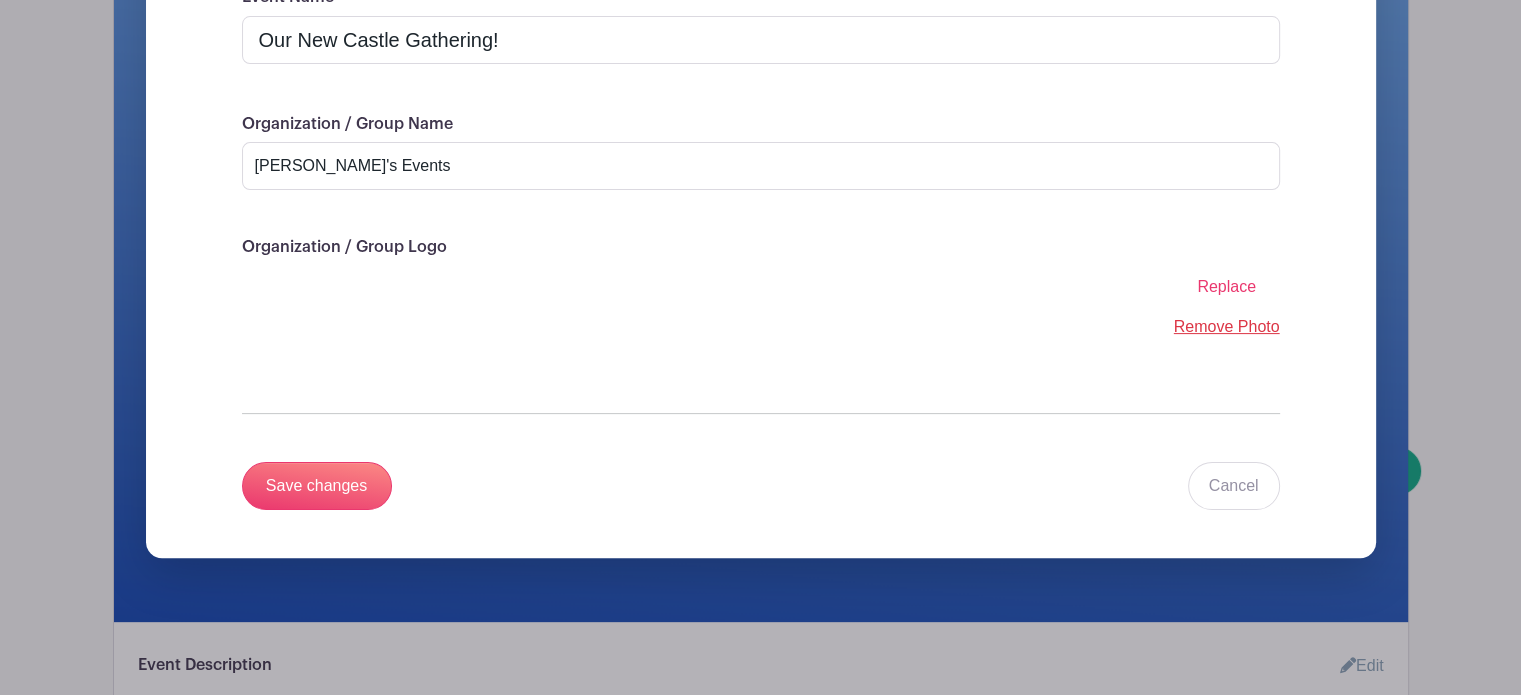 click on "Replace" at bounding box center [1226, 286] 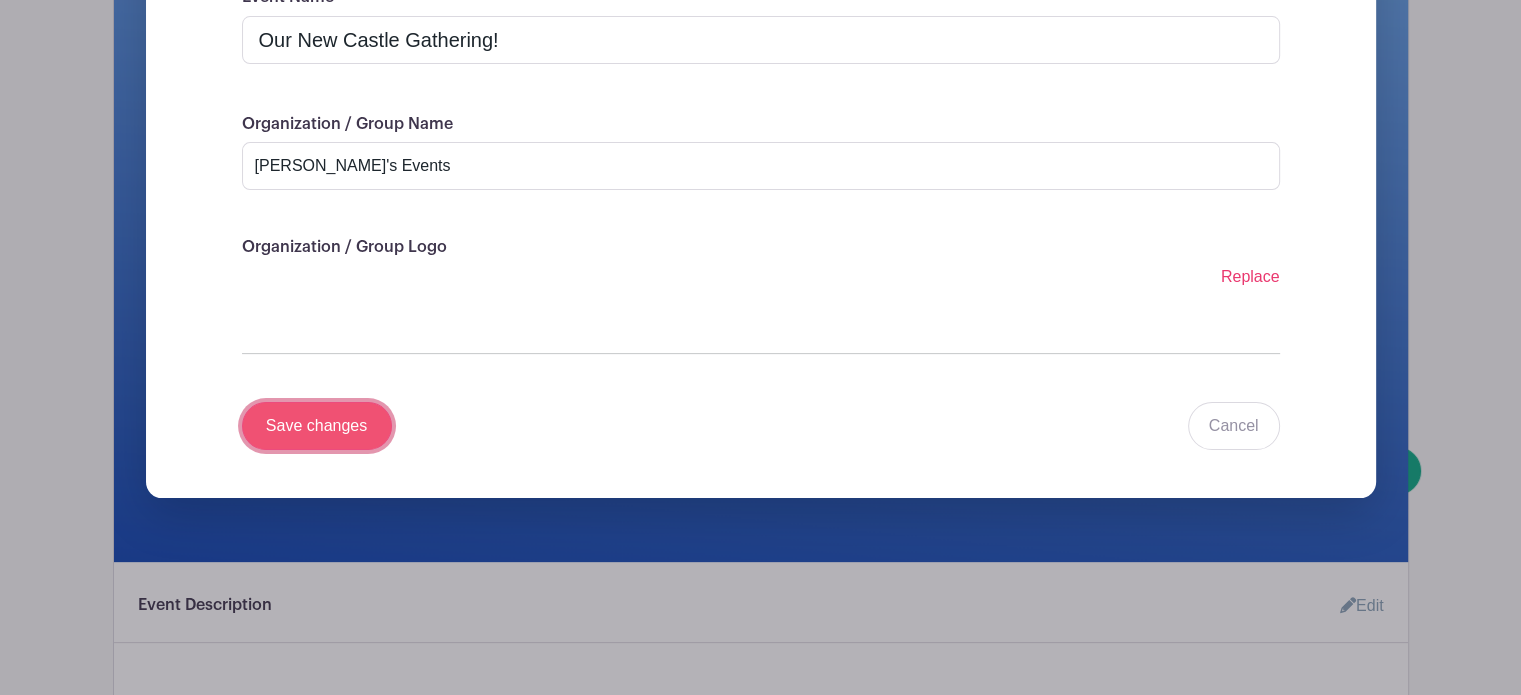 click on "Save changes" at bounding box center (317, 426) 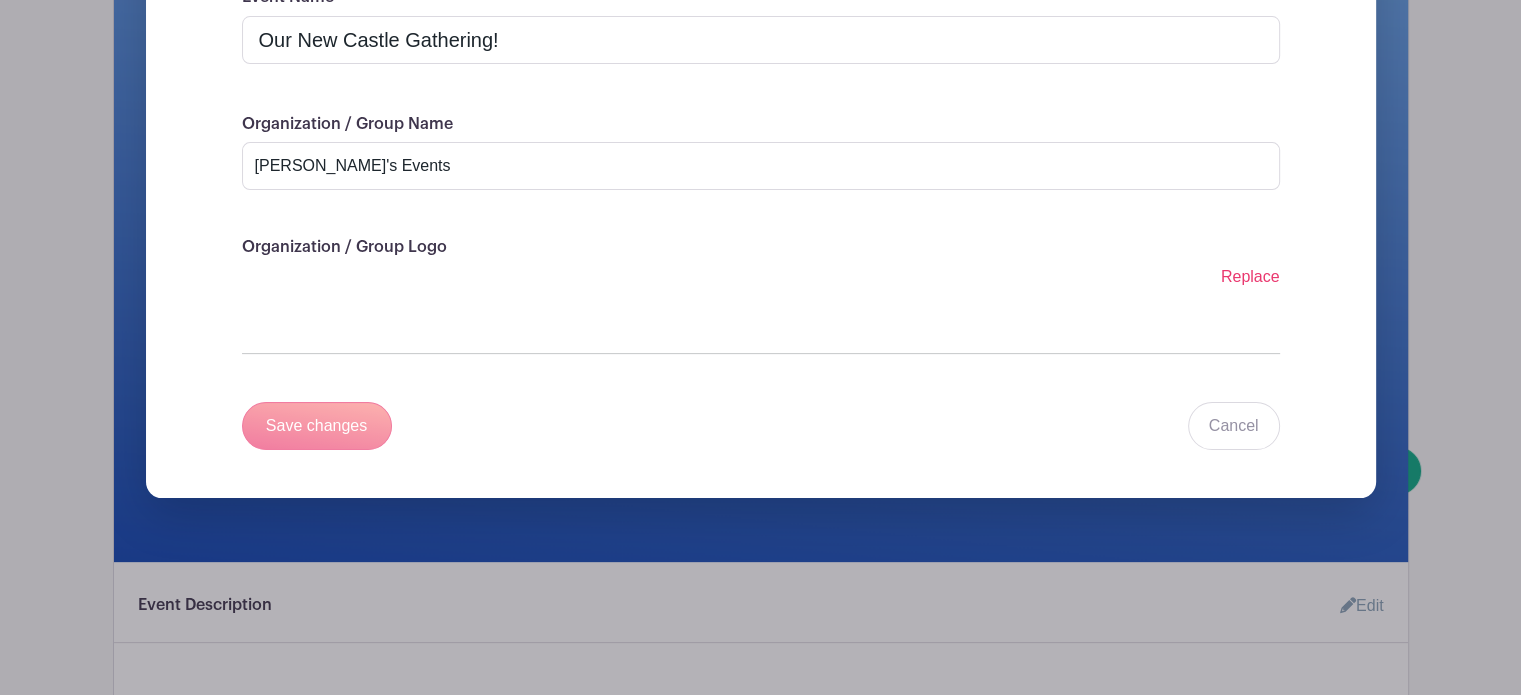 scroll, scrollTop: 34, scrollLeft: 0, axis: vertical 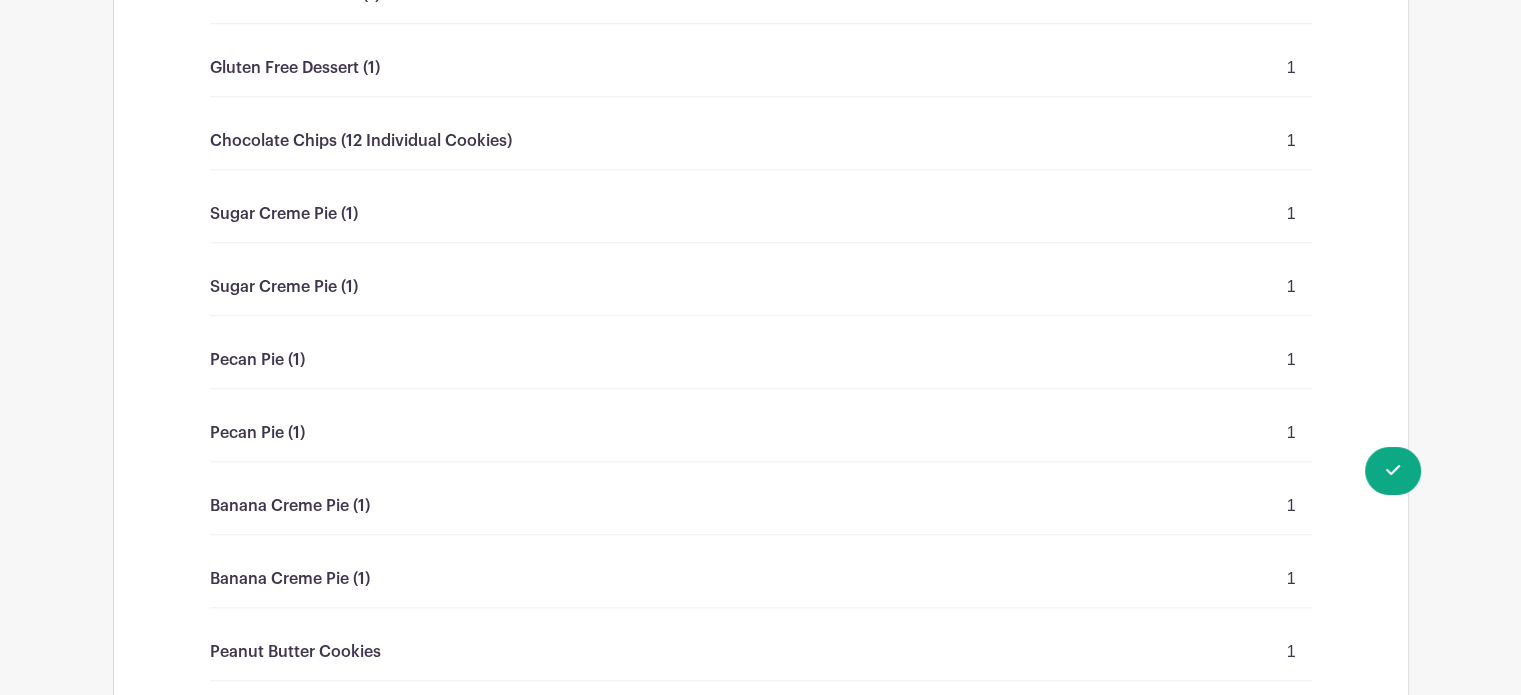 click on "Pecan Pie (1)" at bounding box center (257, 360) 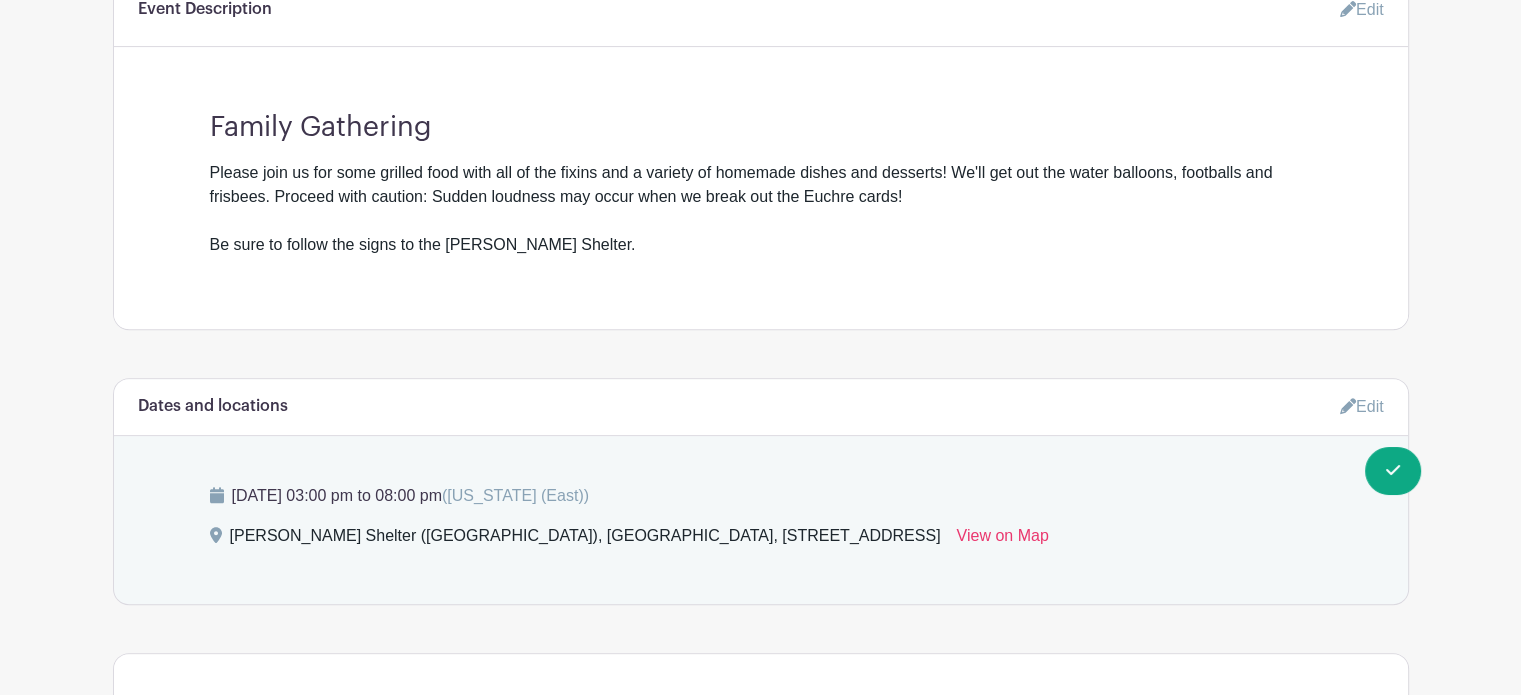 scroll, scrollTop: 680, scrollLeft: 0, axis: vertical 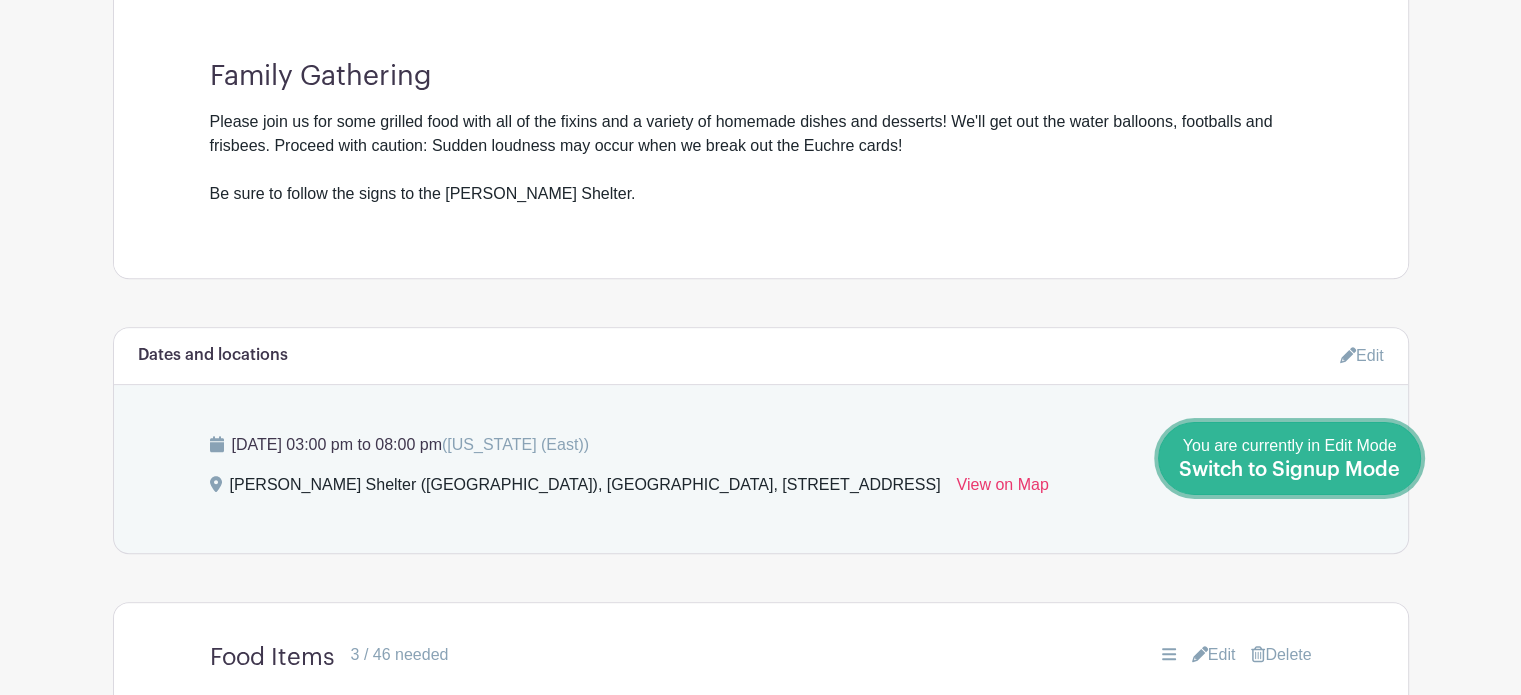 click on "Switch to Signup Mode" at bounding box center (1289, 470) 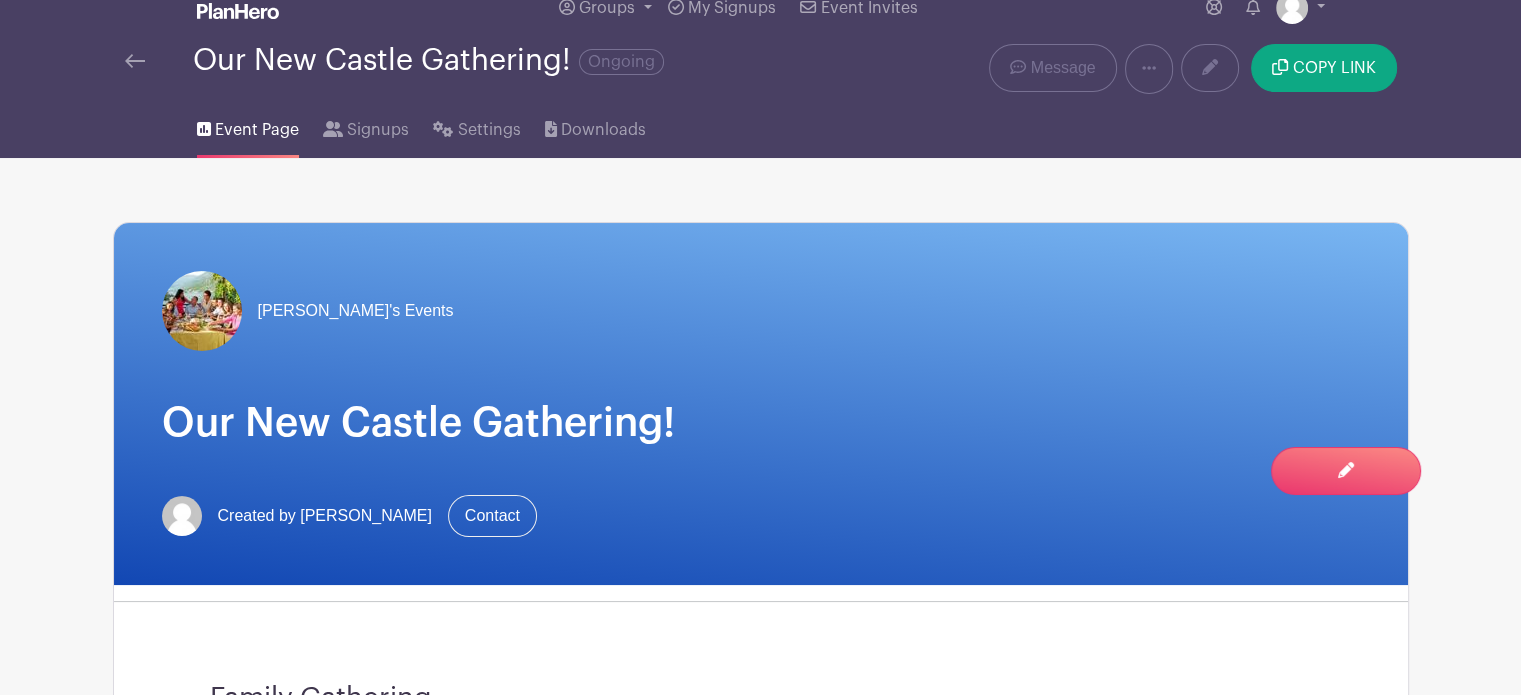 scroll, scrollTop: 0, scrollLeft: 0, axis: both 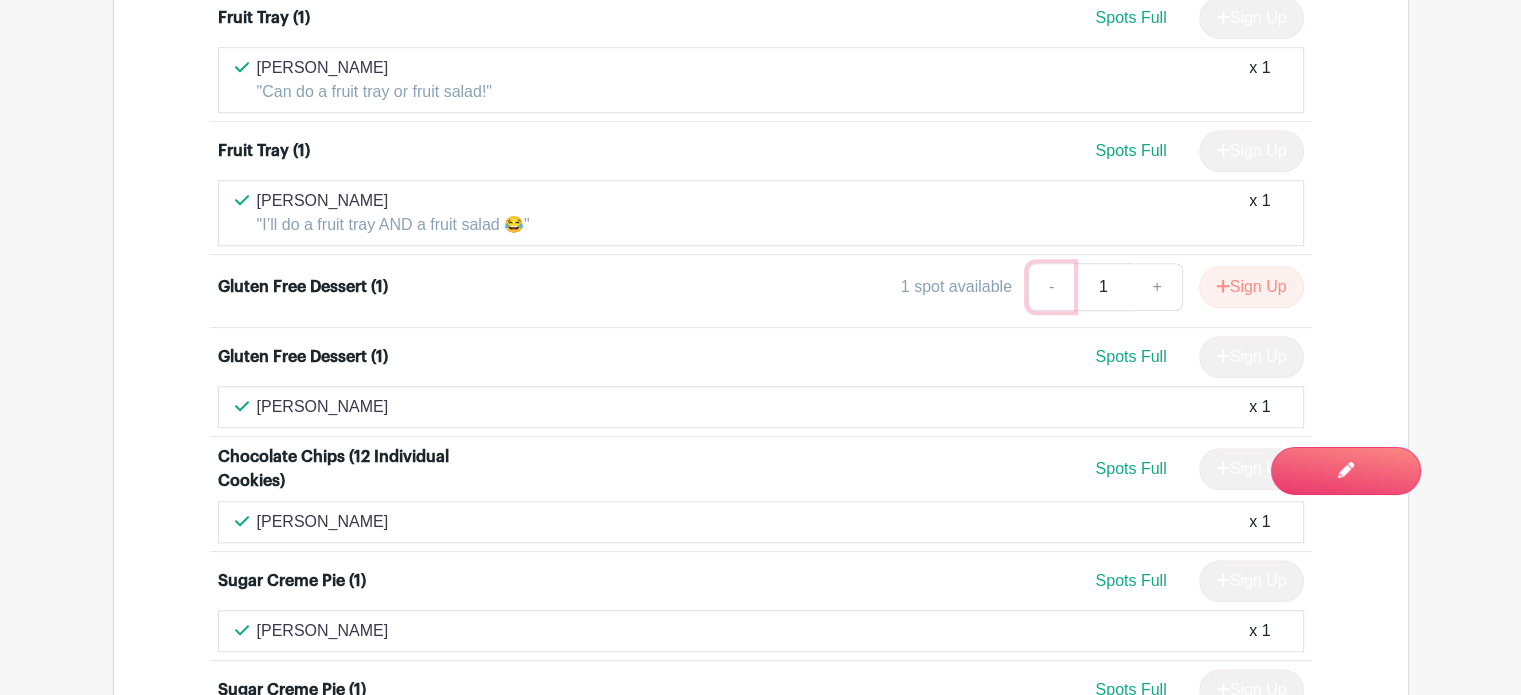 click on "-" at bounding box center [1051, 287] 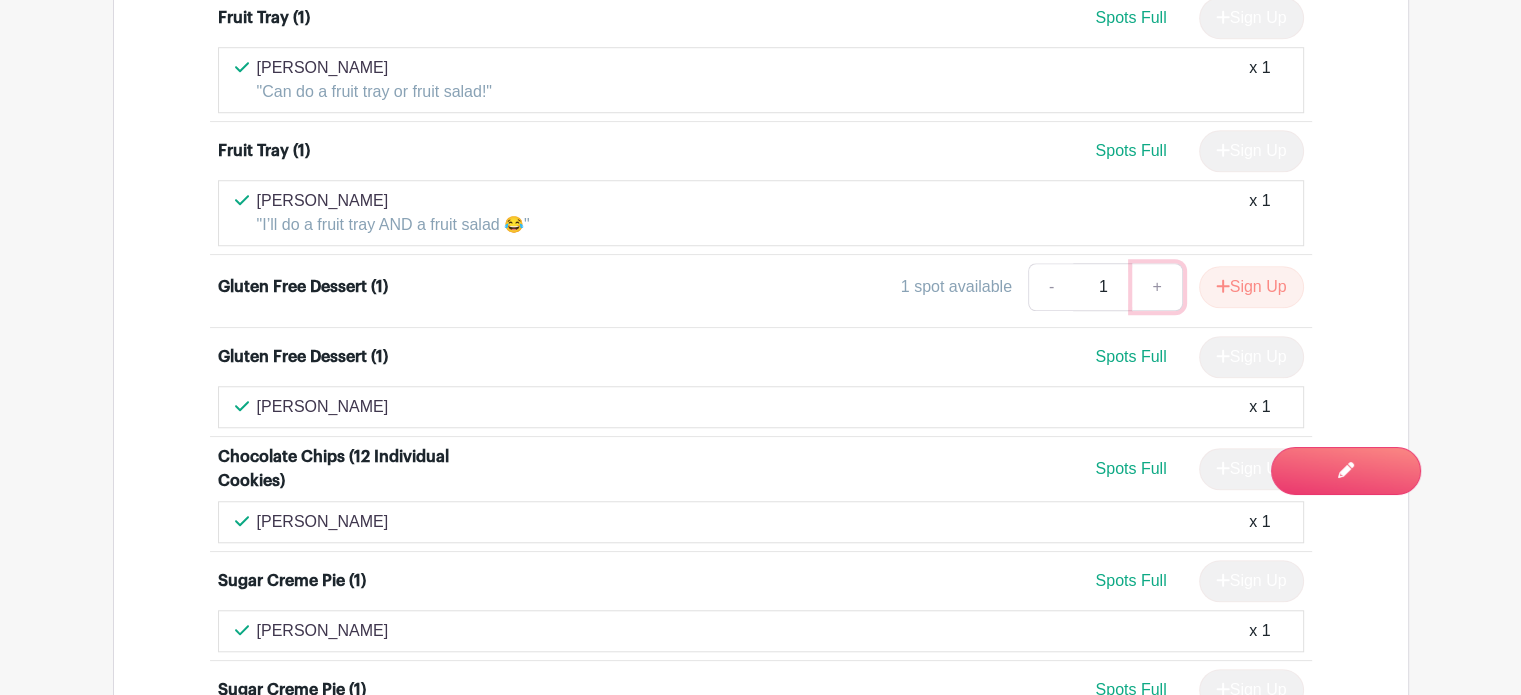 click on "+" at bounding box center (1157, 287) 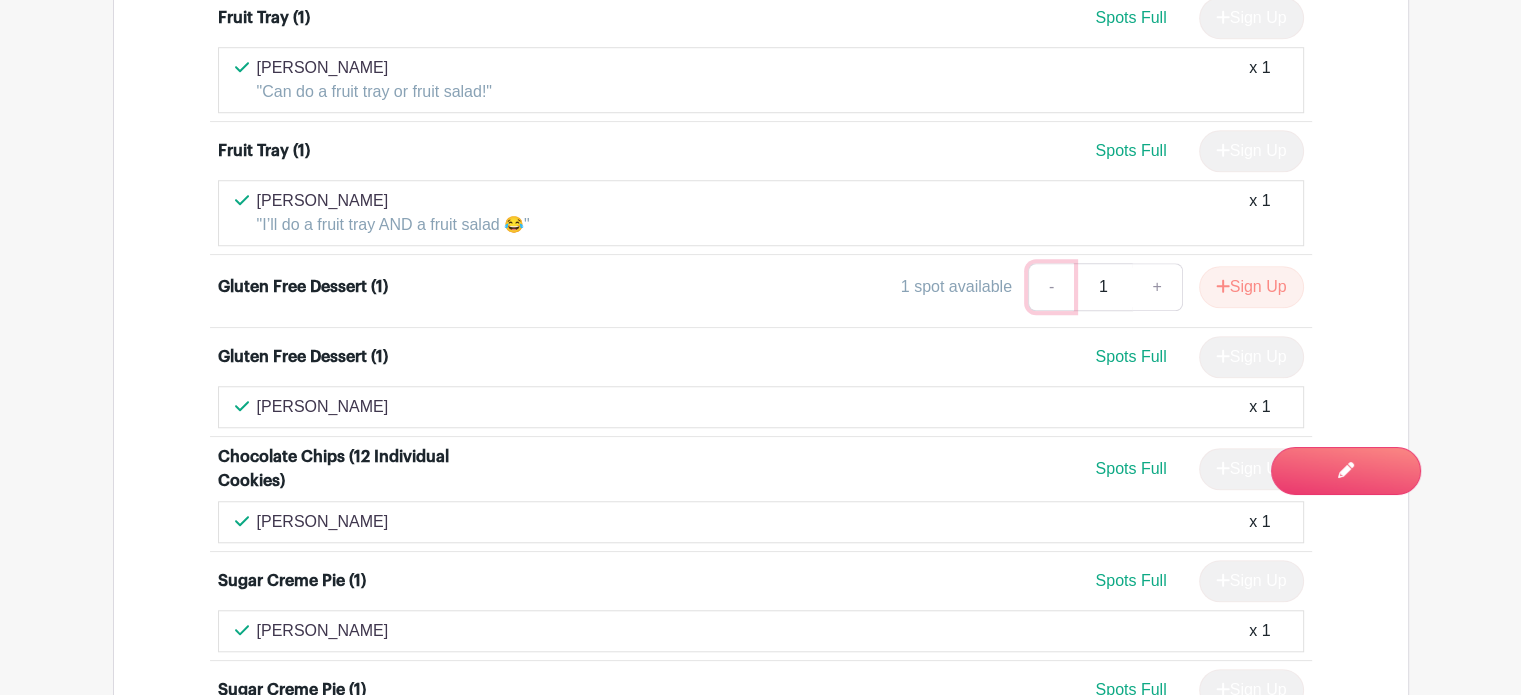 click on "-" at bounding box center [1051, 287] 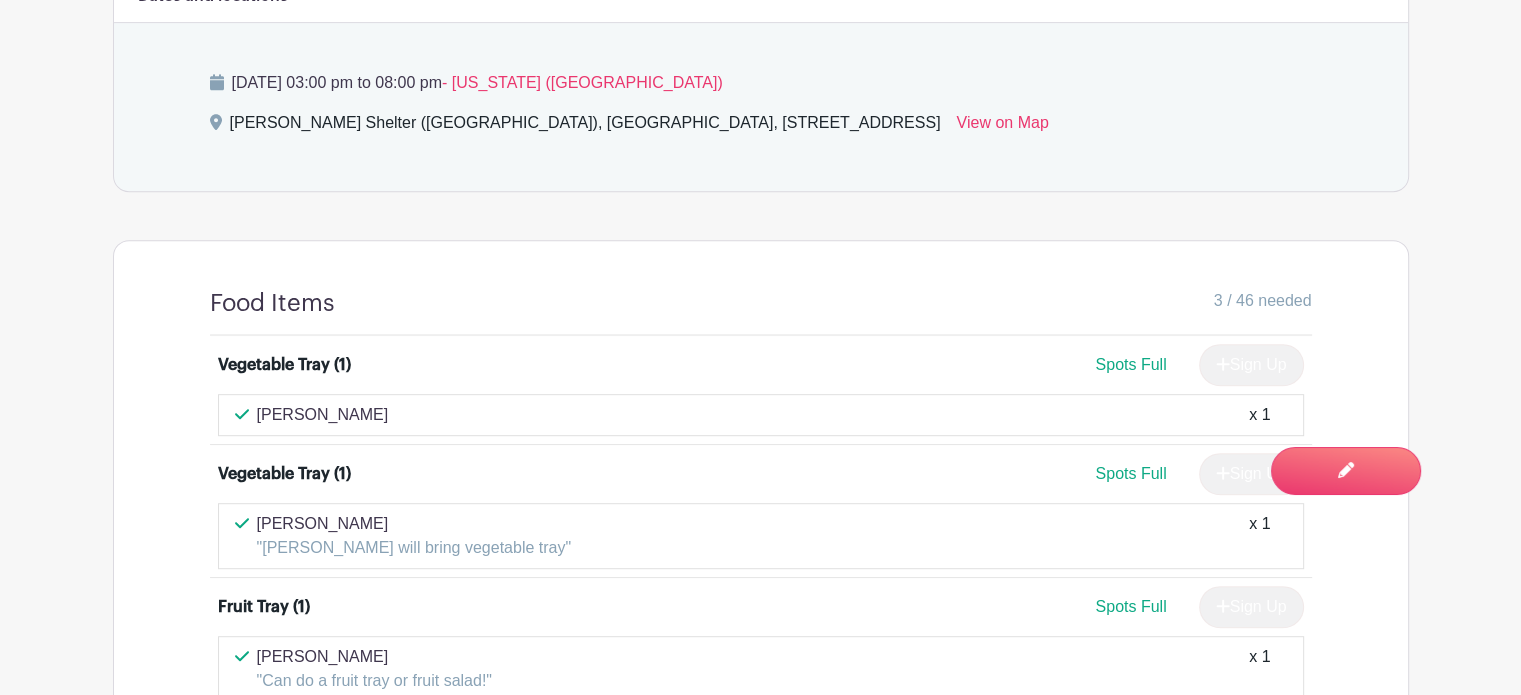 scroll, scrollTop: 963, scrollLeft: 0, axis: vertical 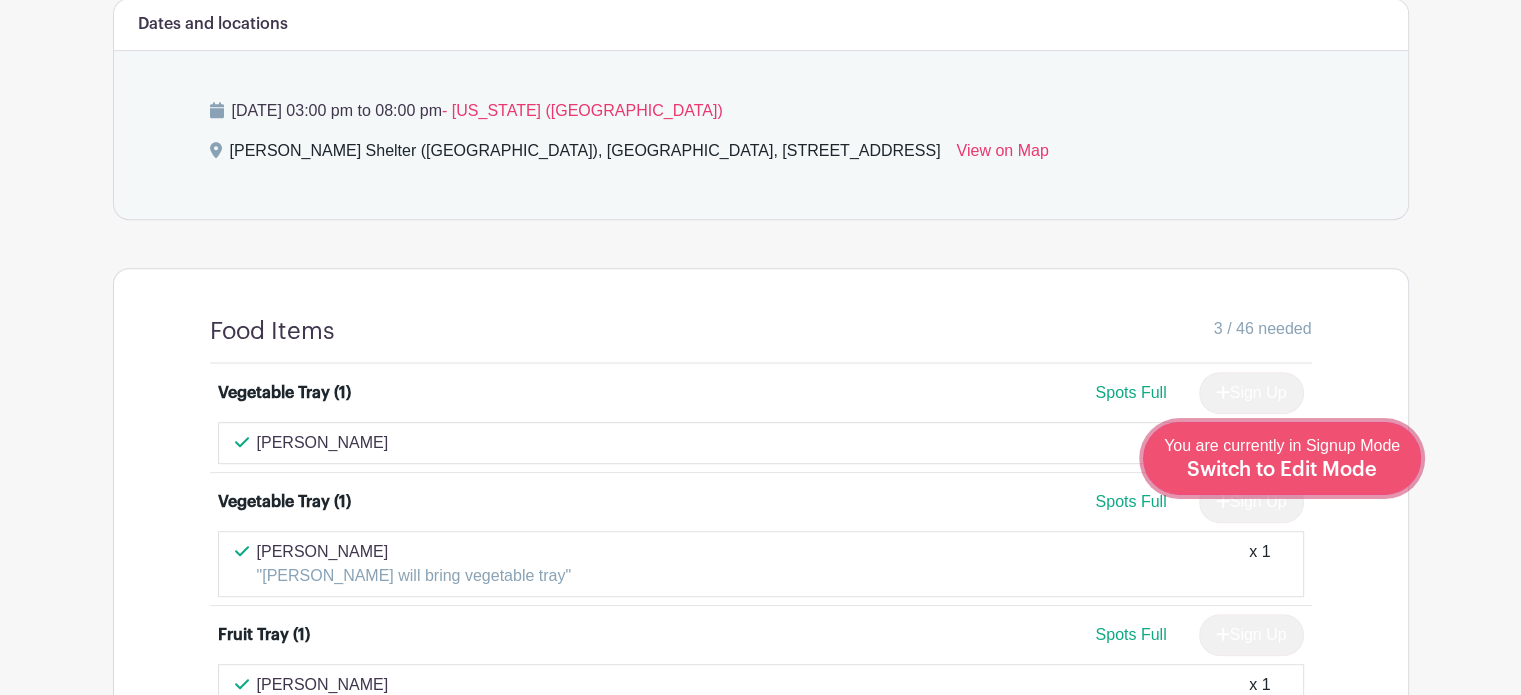 click on "Switch to Edit Mode" at bounding box center (1282, 470) 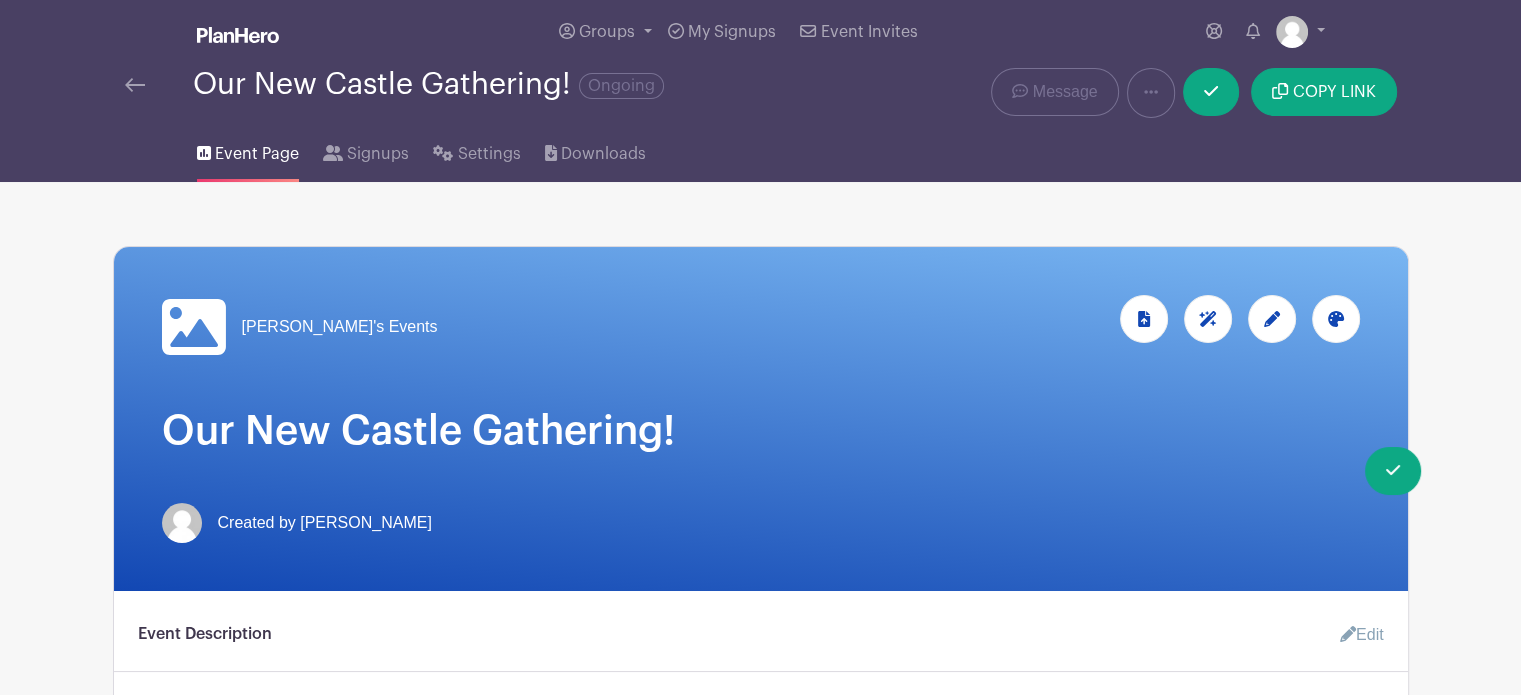 scroll, scrollTop: 0, scrollLeft: 0, axis: both 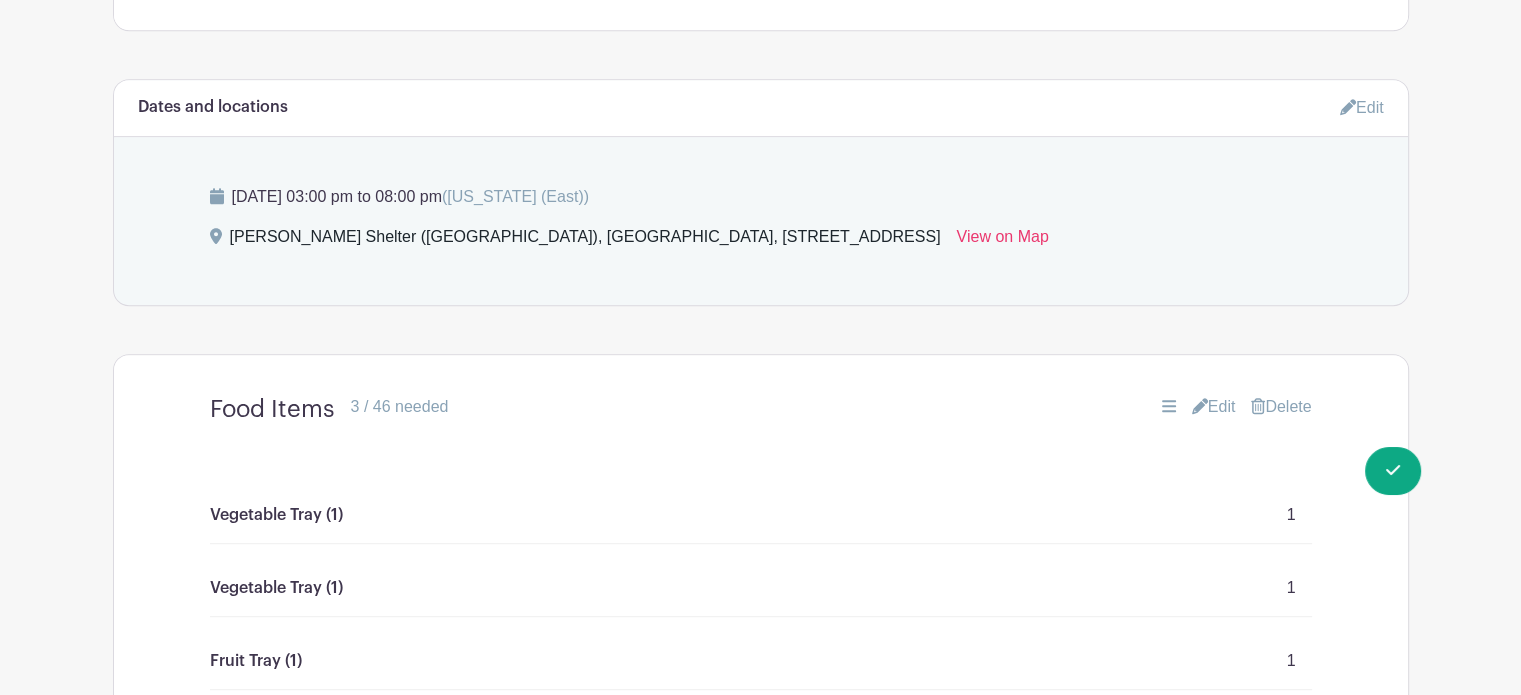 click on "Edit" at bounding box center (1214, 407) 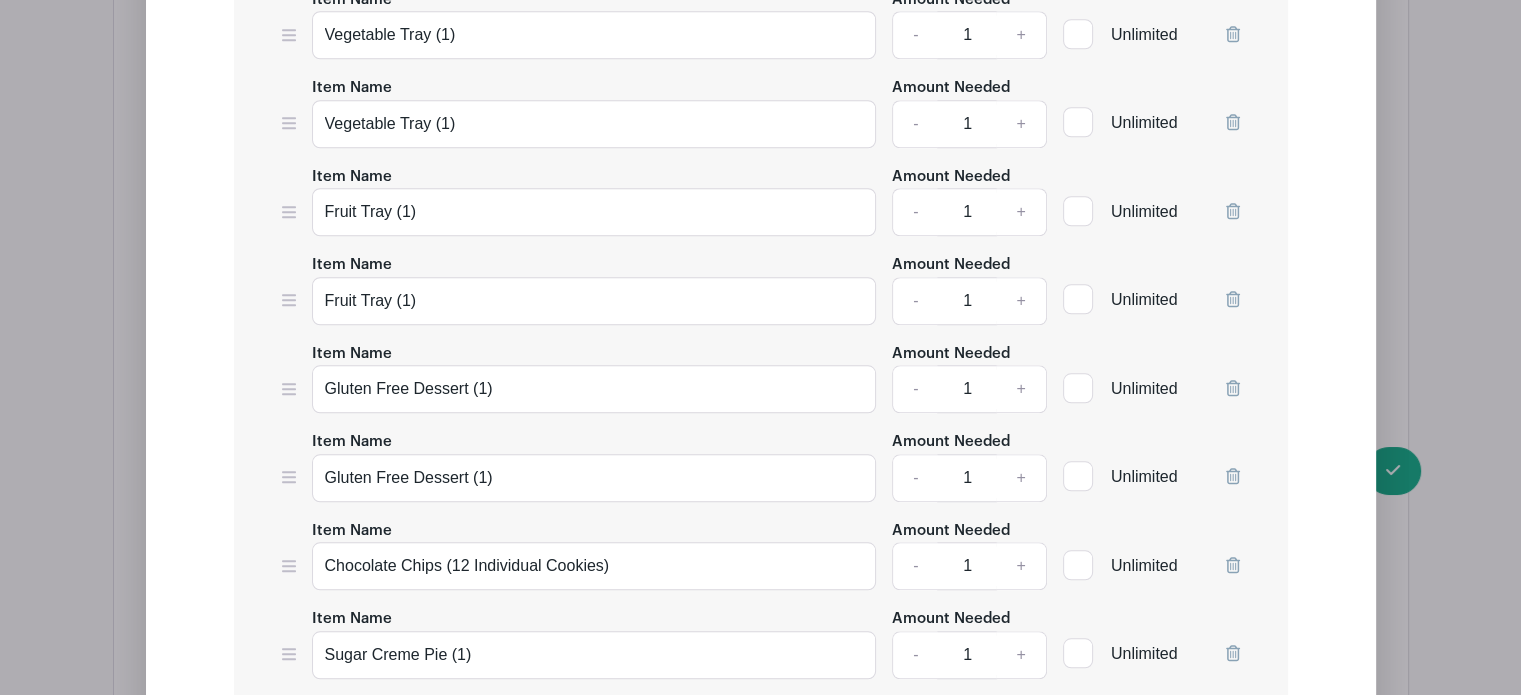 scroll, scrollTop: 1862, scrollLeft: 0, axis: vertical 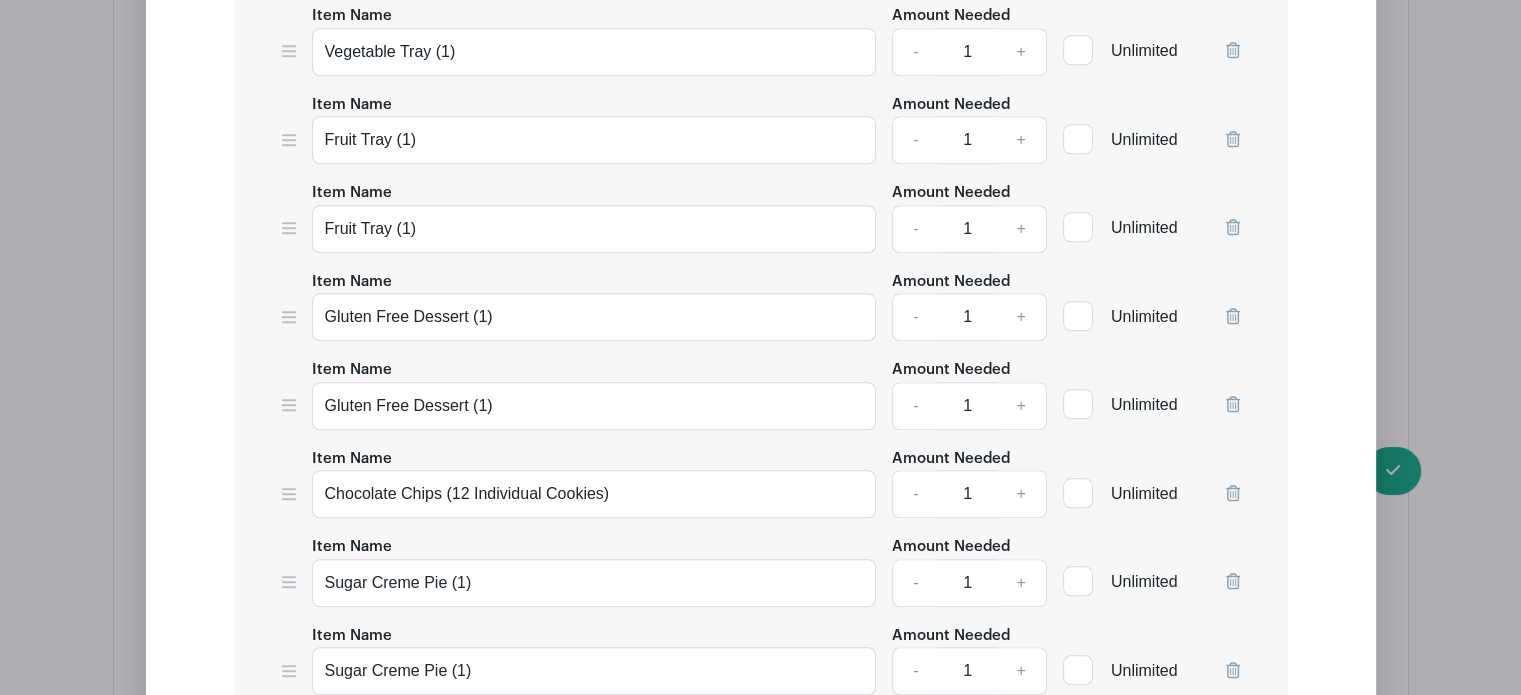 click 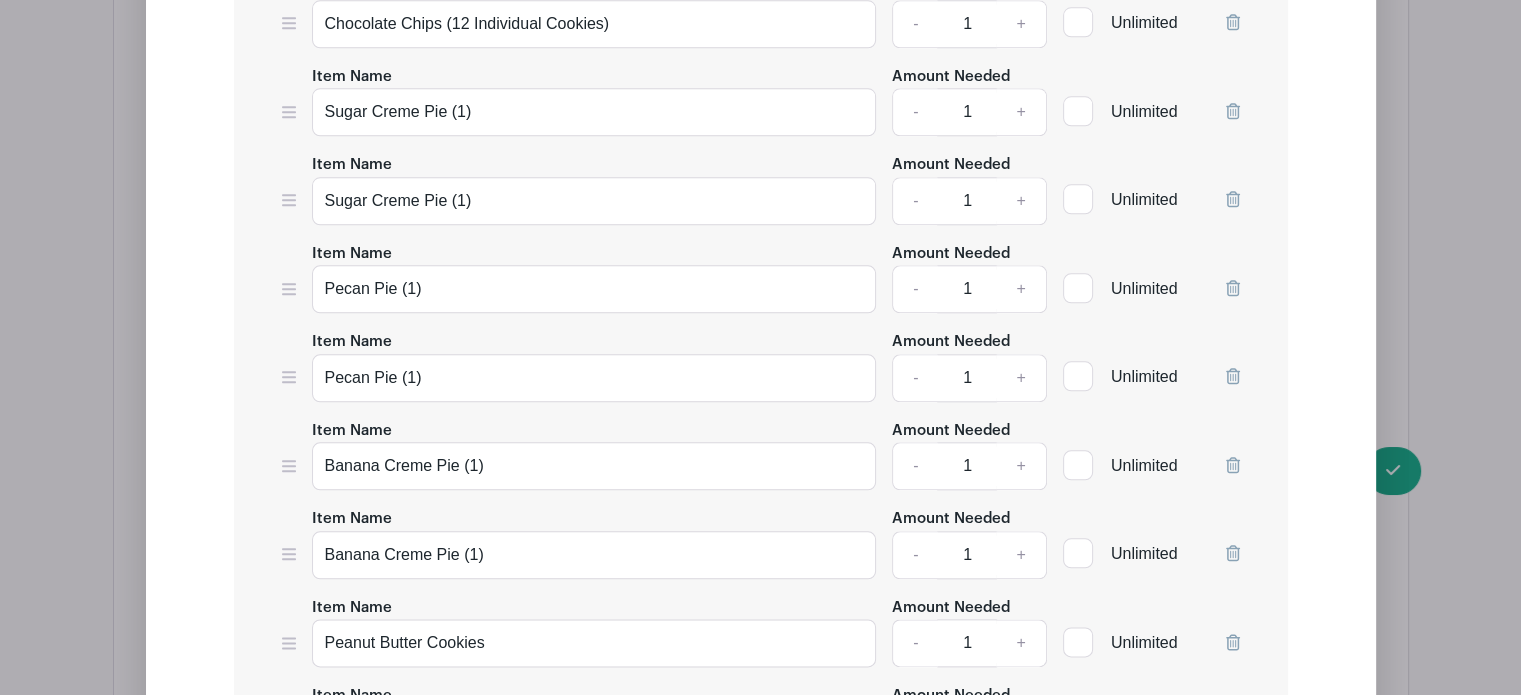 scroll, scrollTop: 2274, scrollLeft: 0, axis: vertical 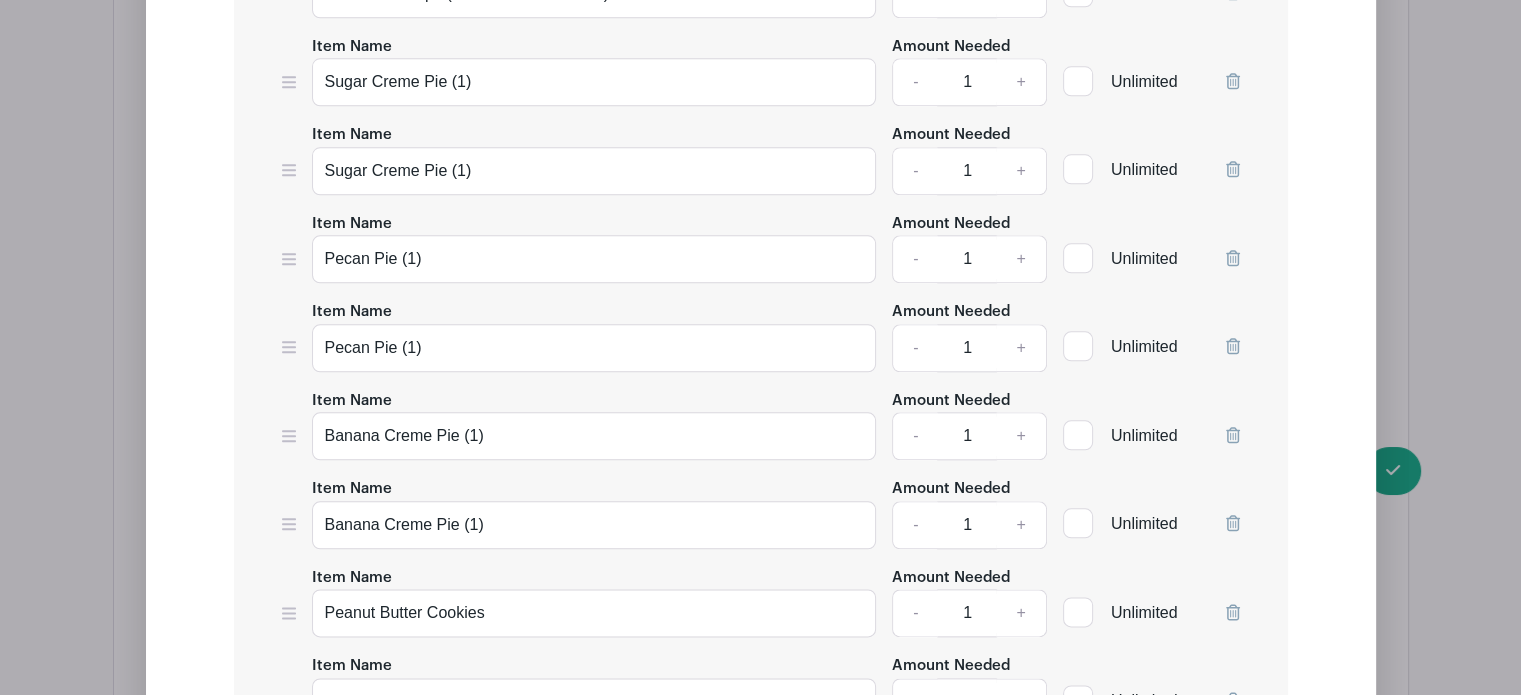 click 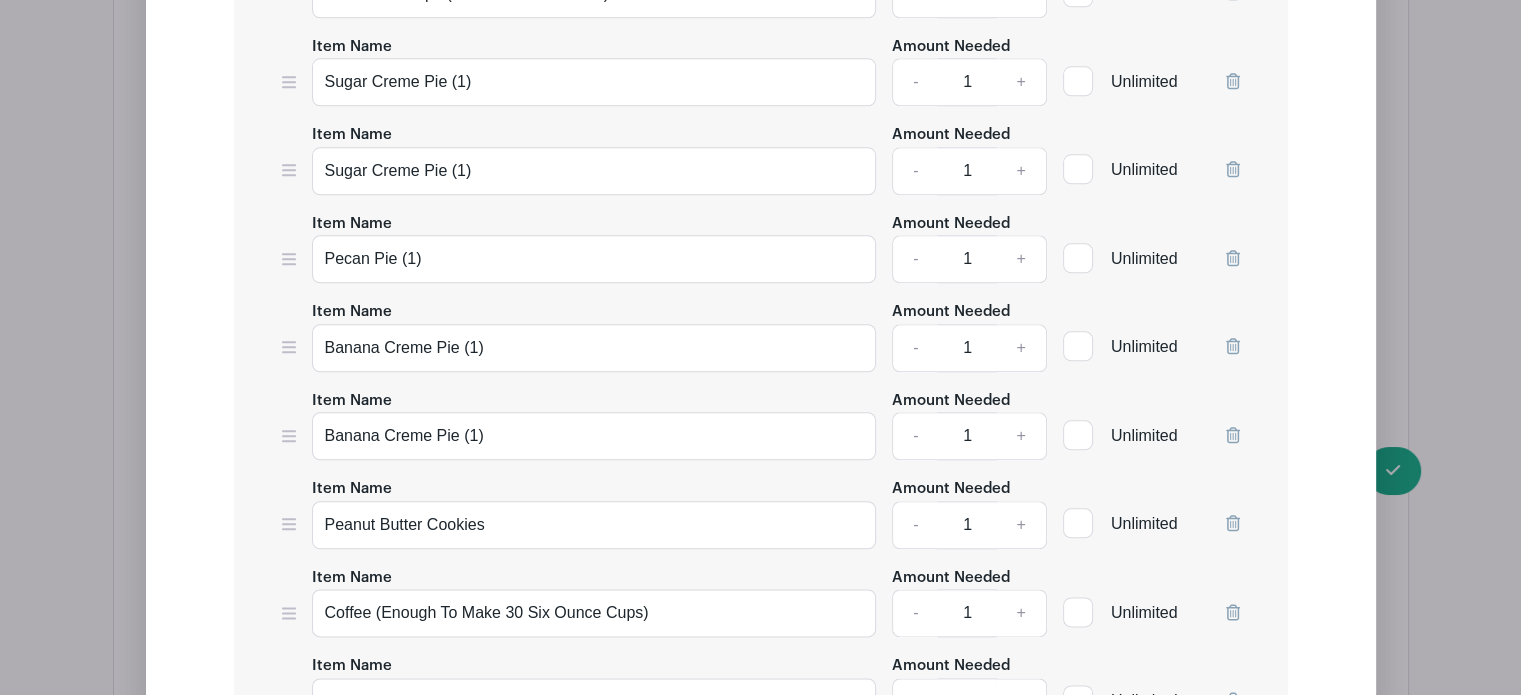 click 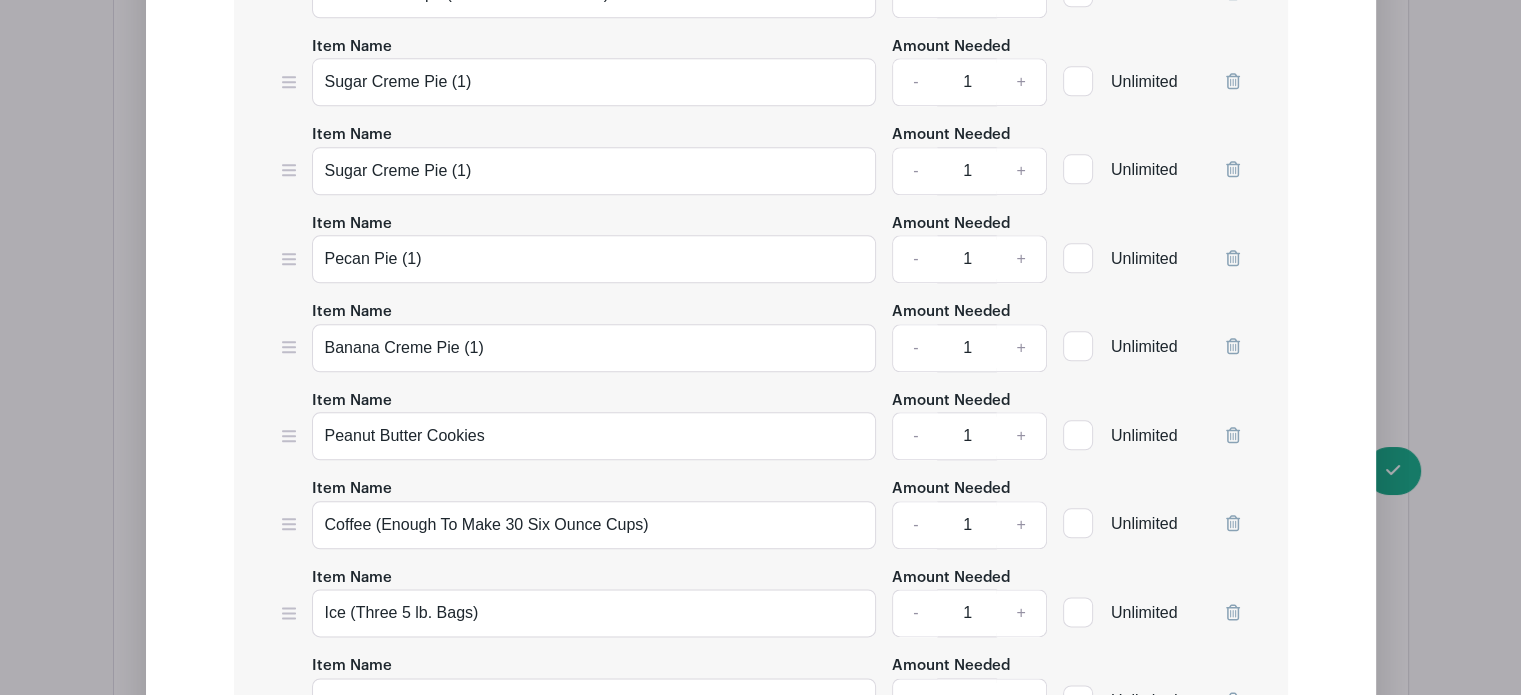 click on "Edit Simple Signup List
List Name
Food Items
List Items
Item Name
Vegetable Tray (1)
Amount Needed
-
1
+
Unlimited
Item Name
Vegetable Tray (1)
Amount Needed
-
1
+" at bounding box center (761, 1404) 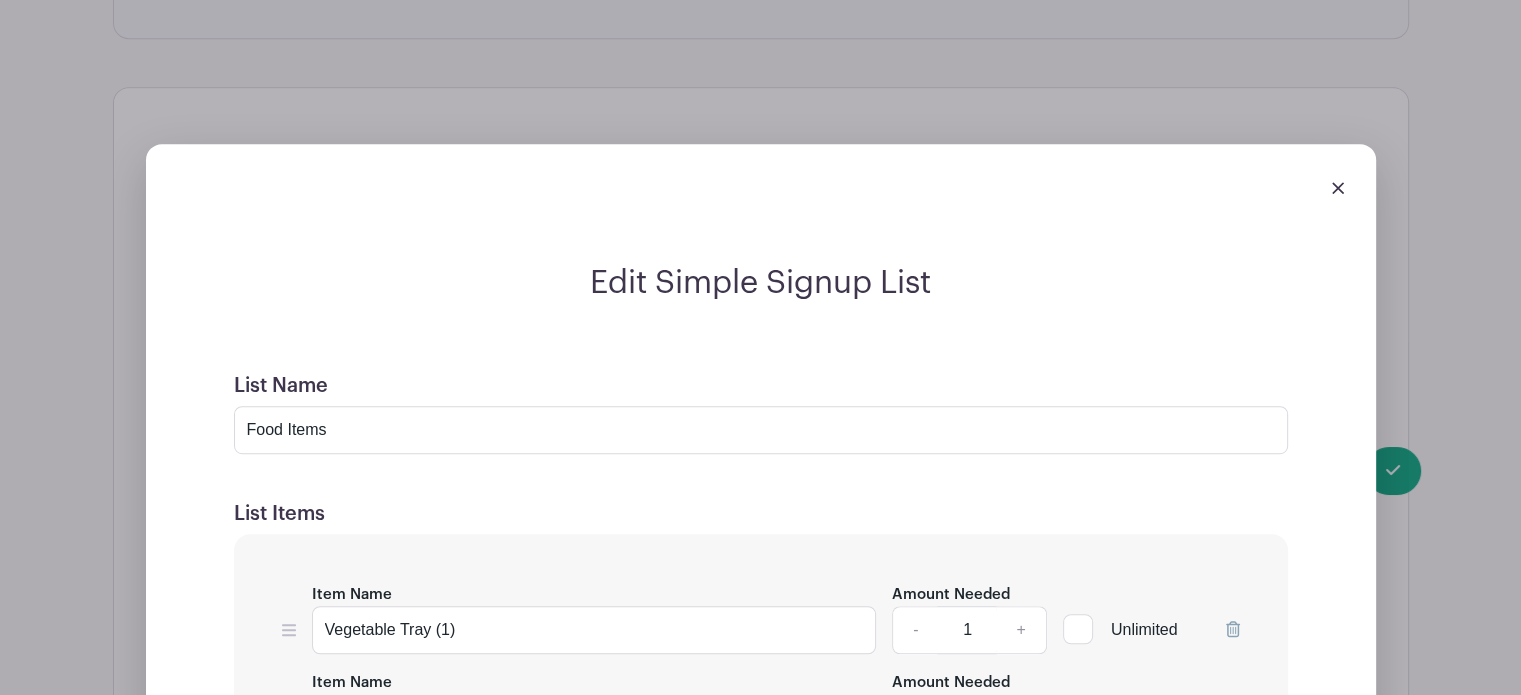 scroll, scrollTop: 1124, scrollLeft: 0, axis: vertical 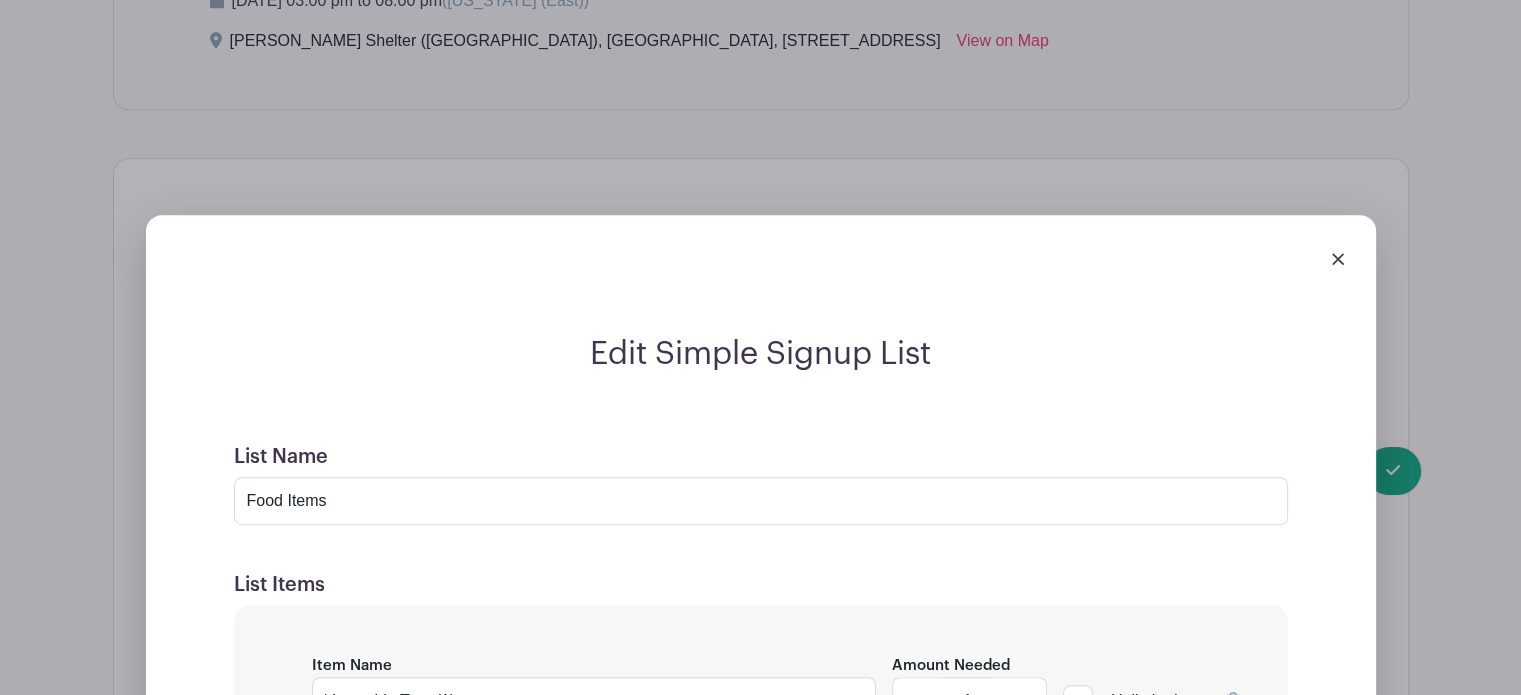 click at bounding box center [1338, 259] 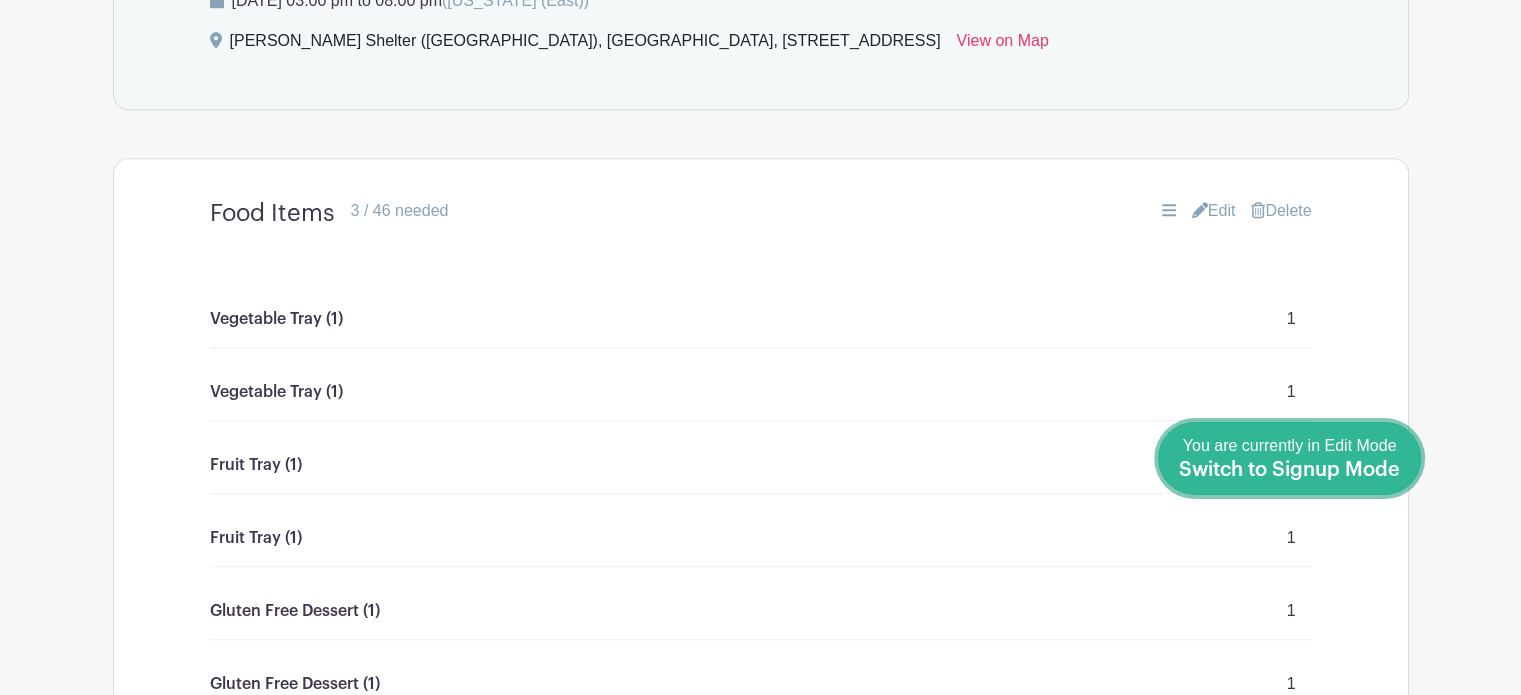 click on "Switch to Signup Mode" at bounding box center [1289, 470] 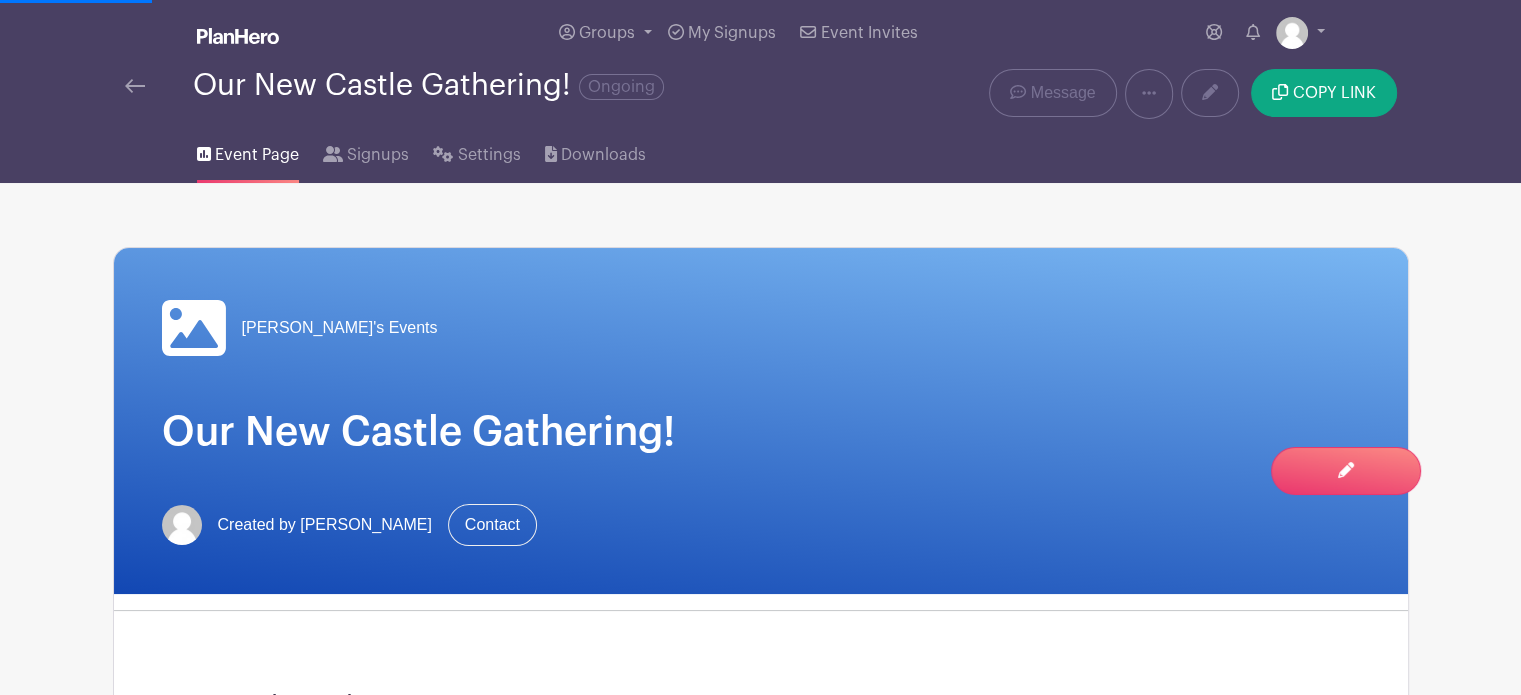 scroll, scrollTop: 0, scrollLeft: 0, axis: both 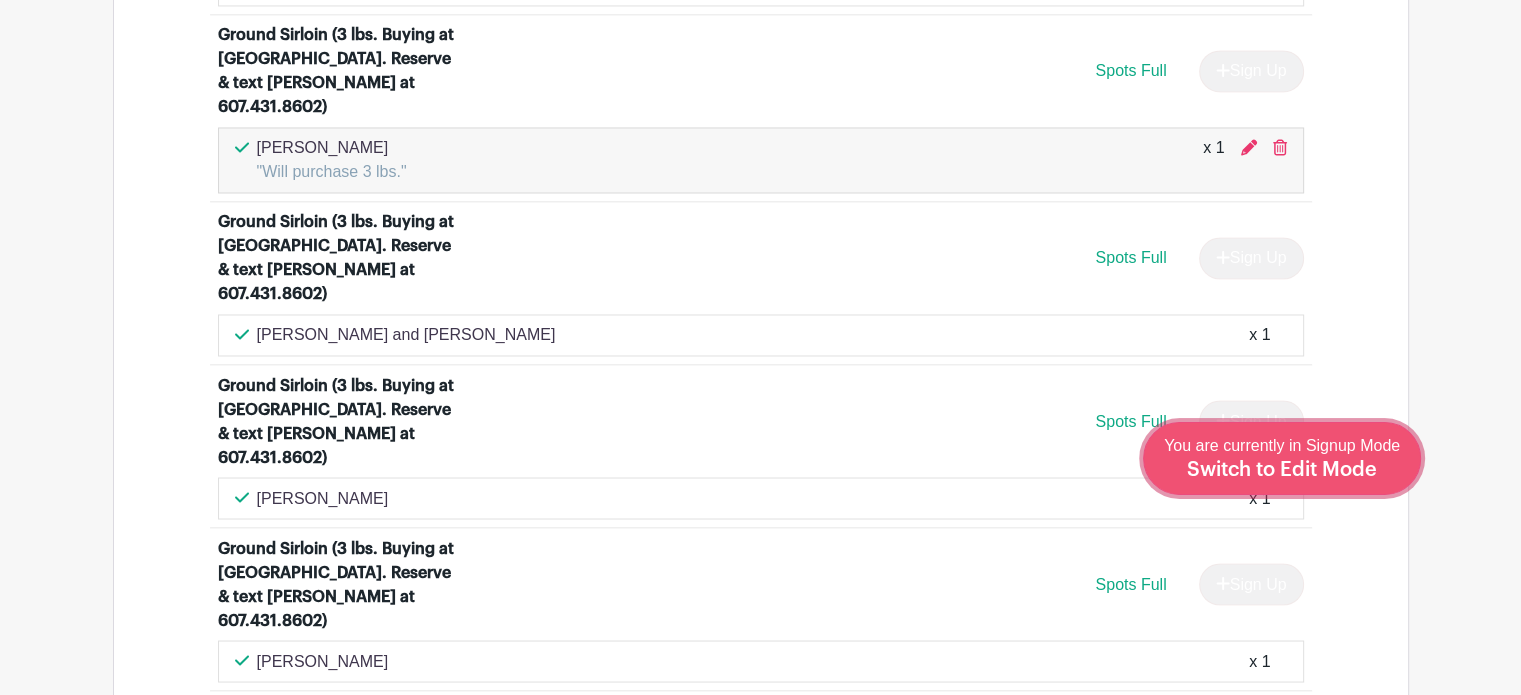 click on "You are currently in Signup Mode
Switch to Edit Mode" at bounding box center (1282, 458) 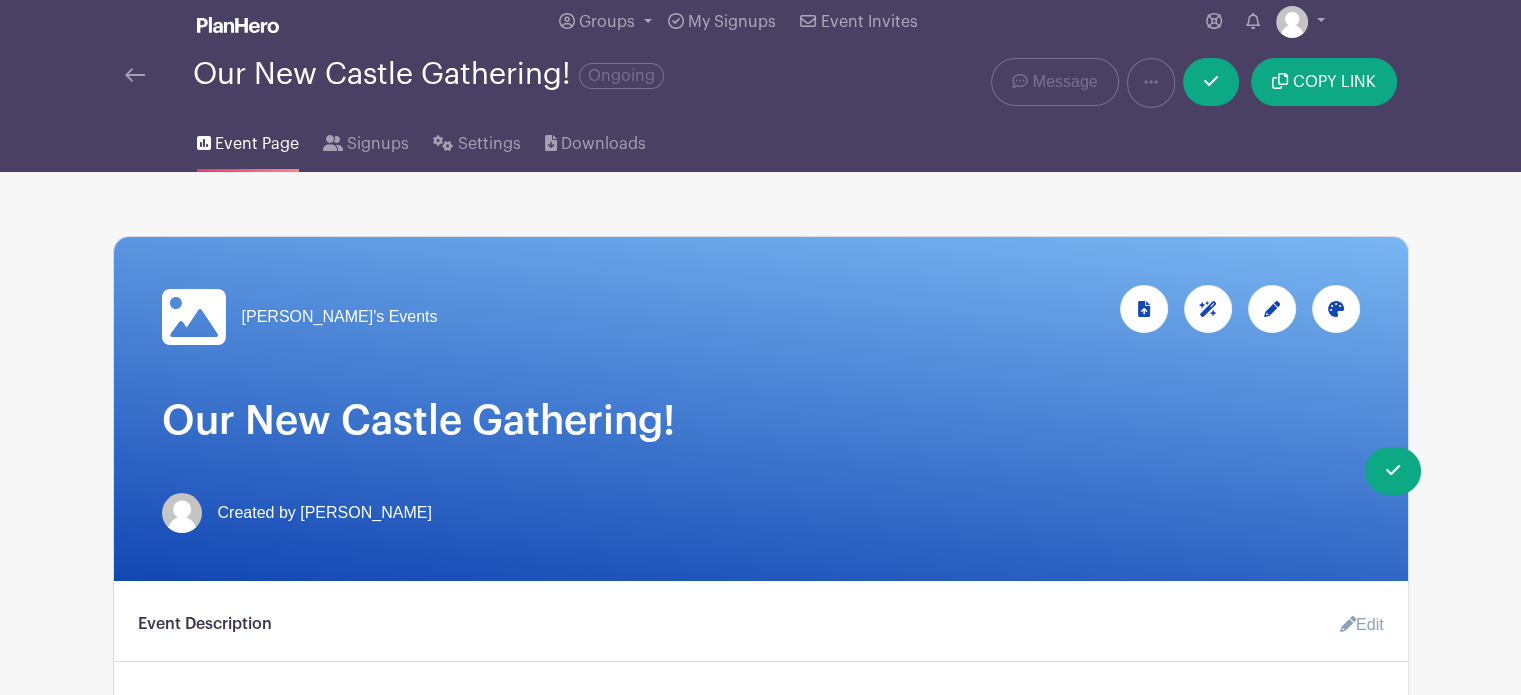 scroll, scrollTop: 0, scrollLeft: 0, axis: both 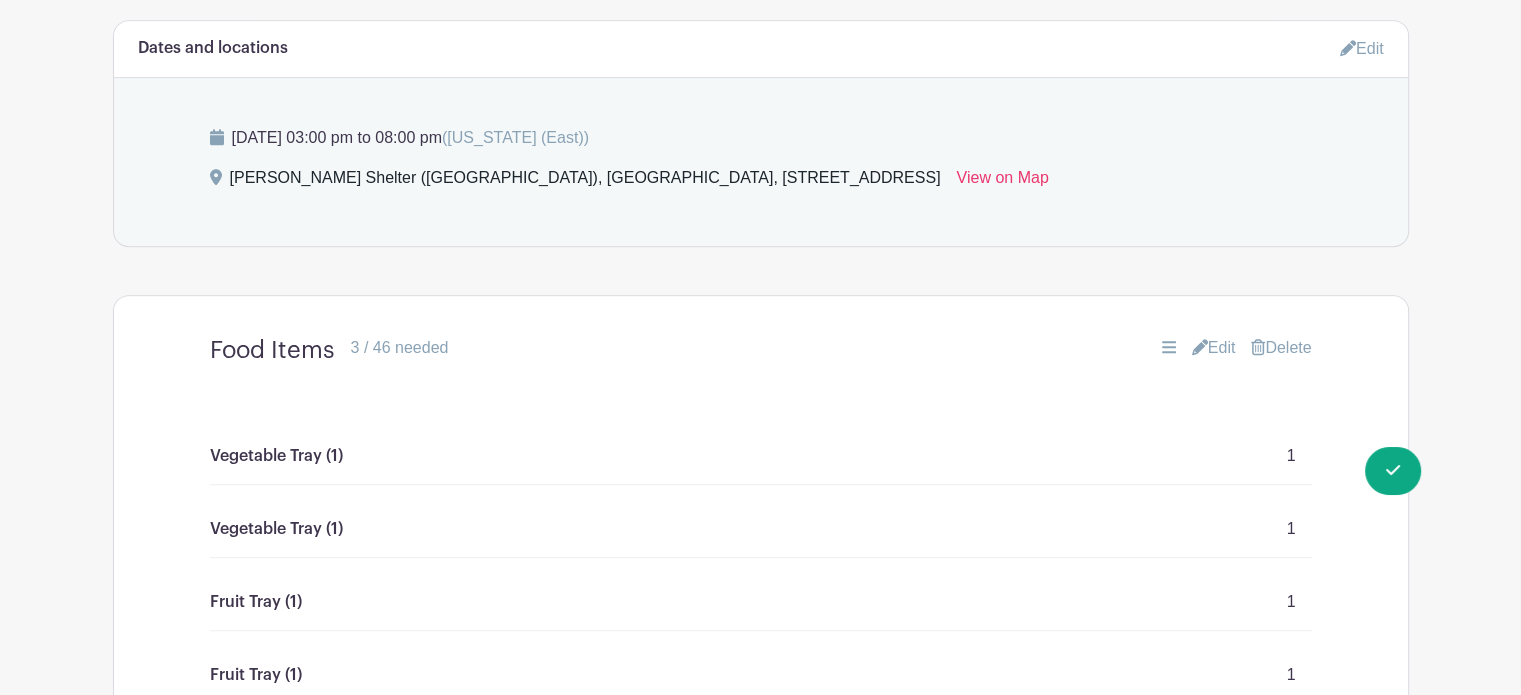 click on "Edit" at bounding box center (1214, 348) 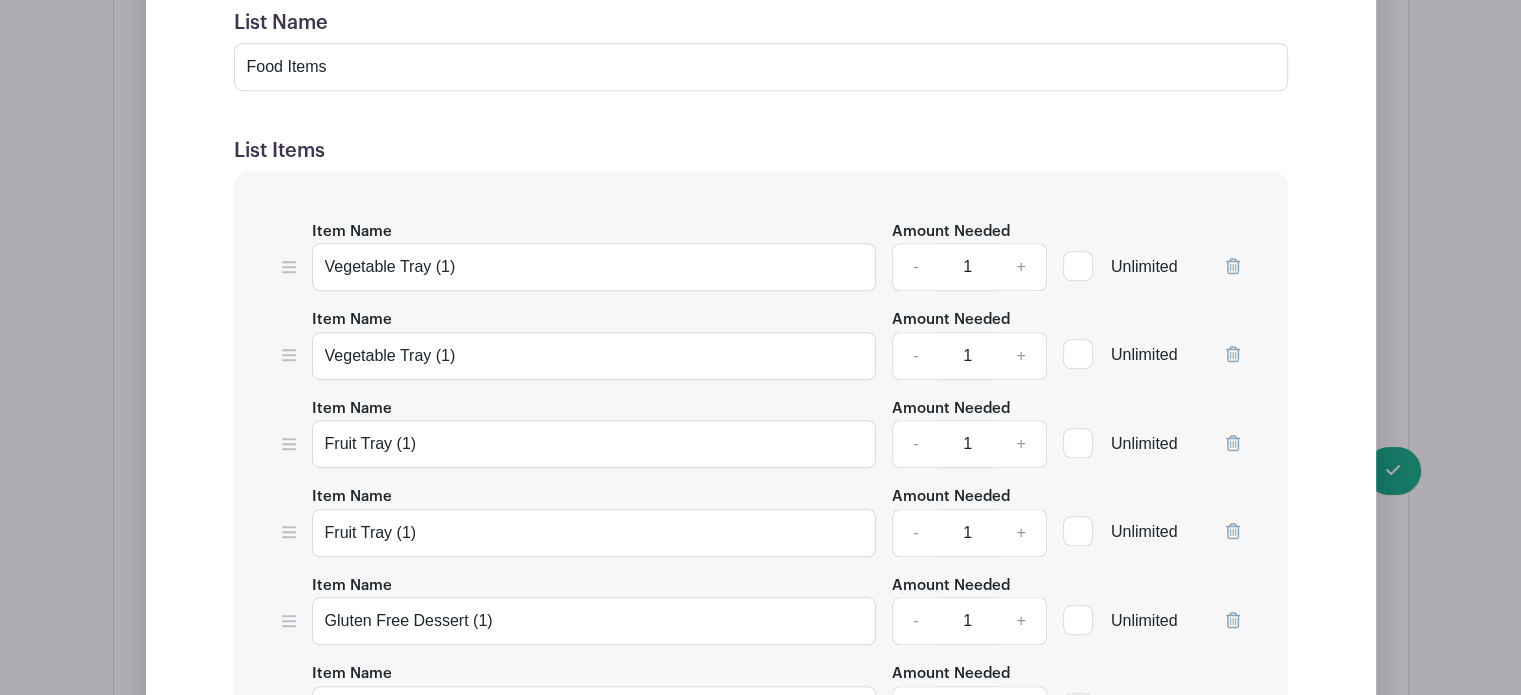 scroll, scrollTop: 1568, scrollLeft: 0, axis: vertical 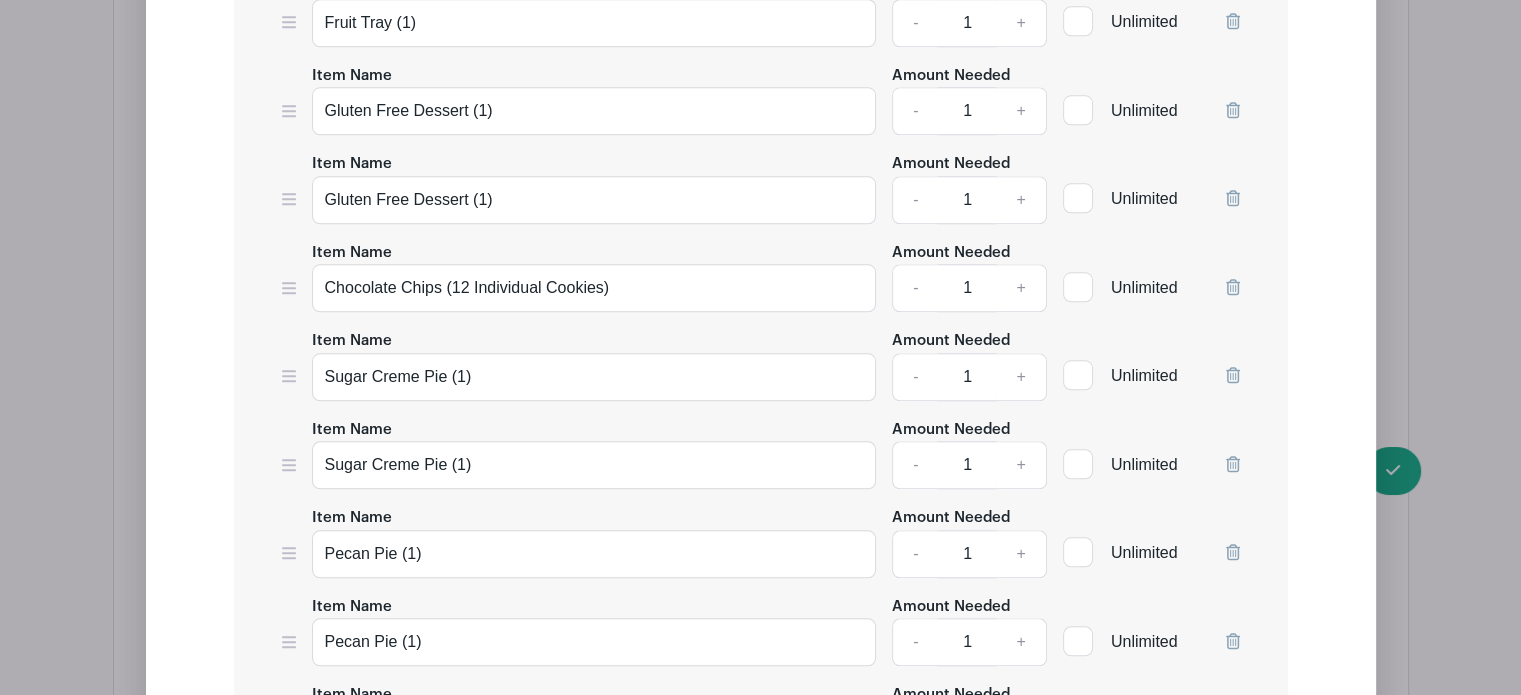 click 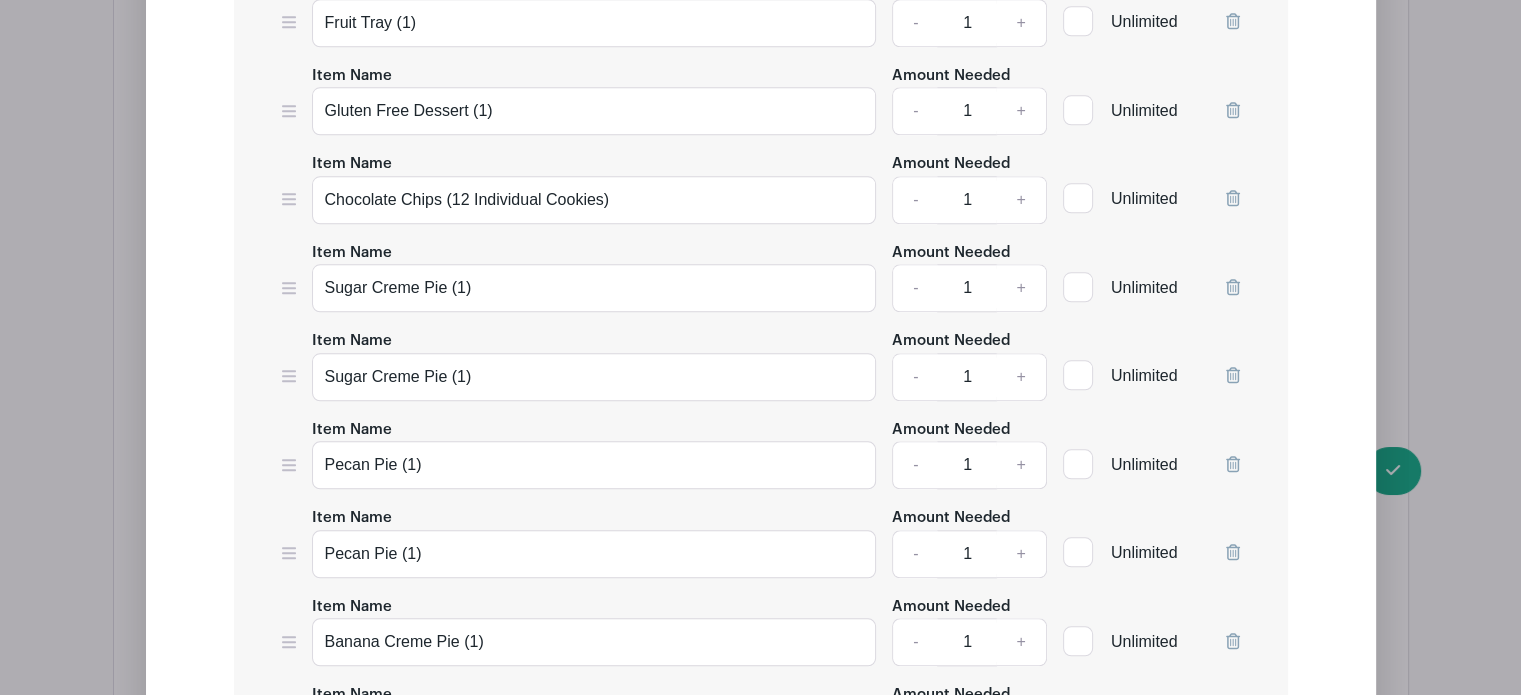 click 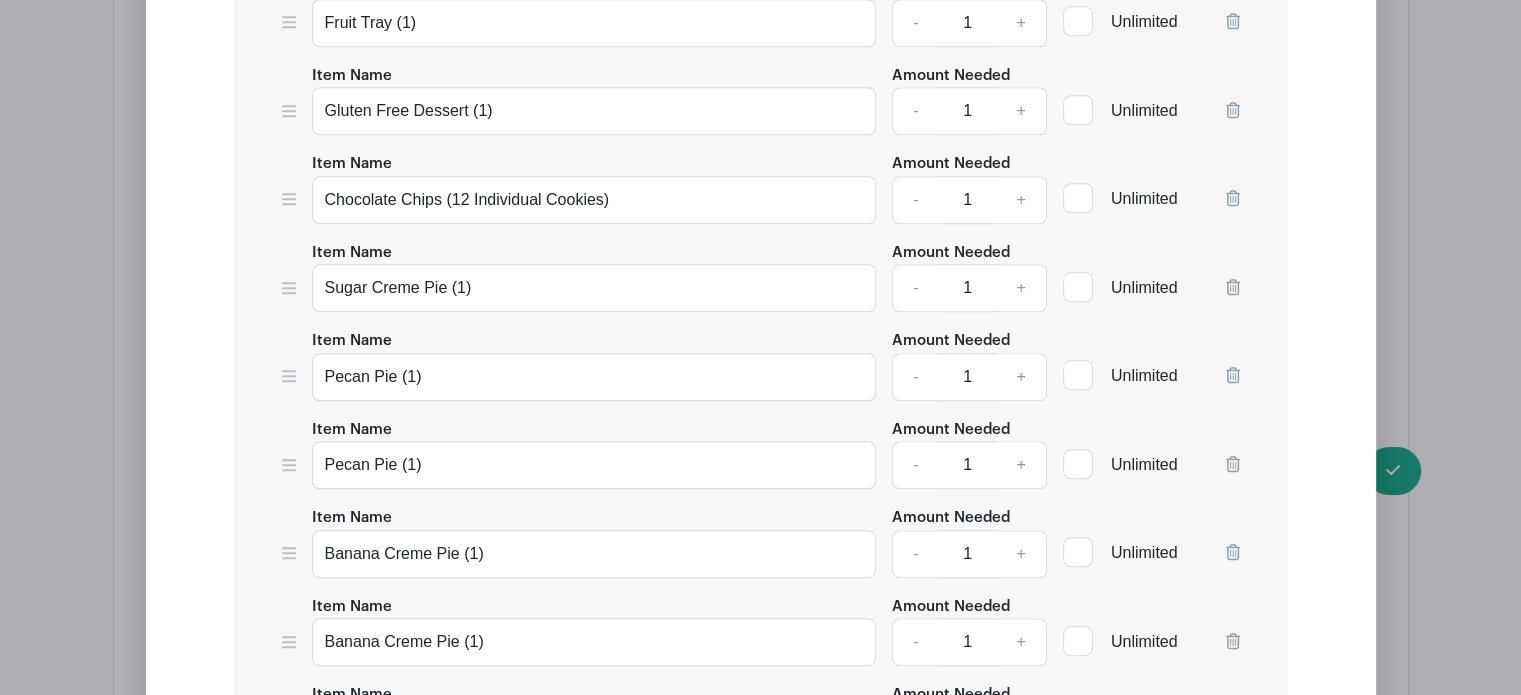 click 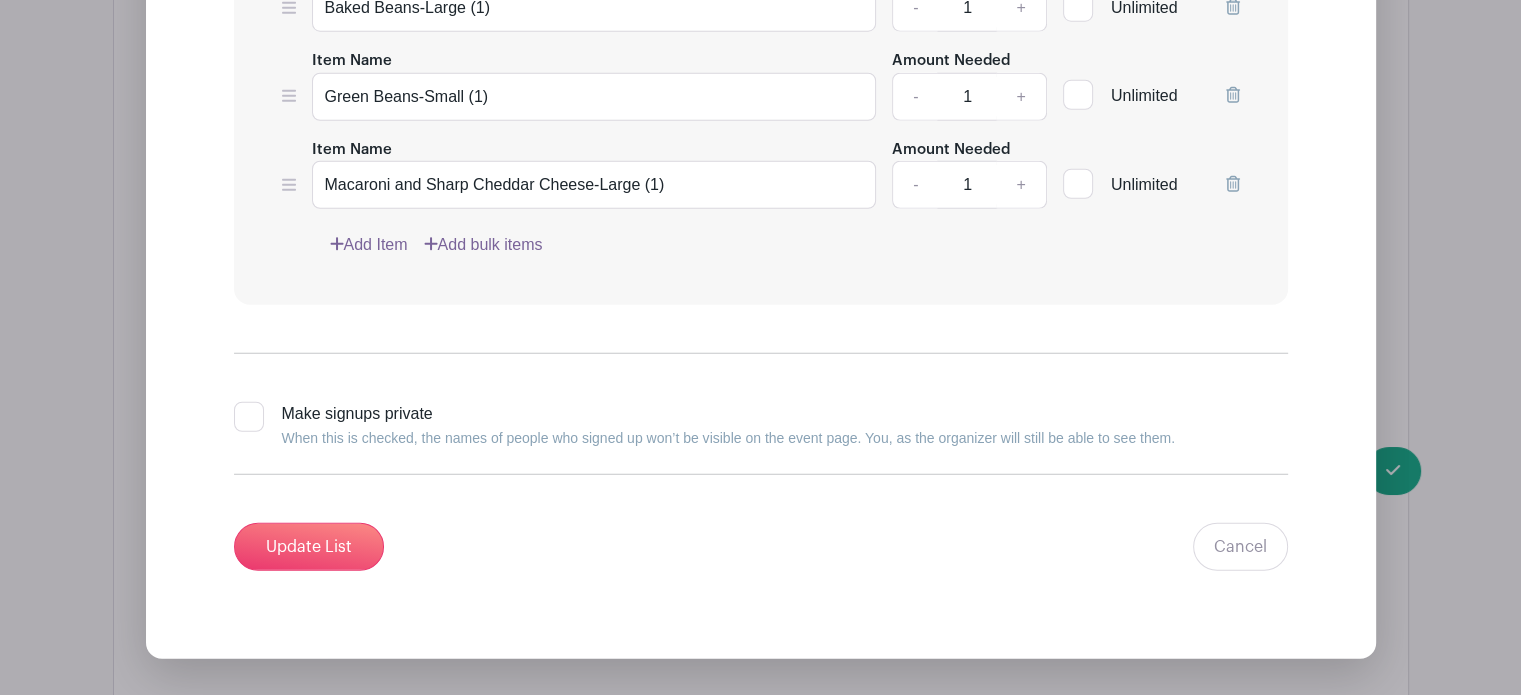 scroll, scrollTop: 5628, scrollLeft: 0, axis: vertical 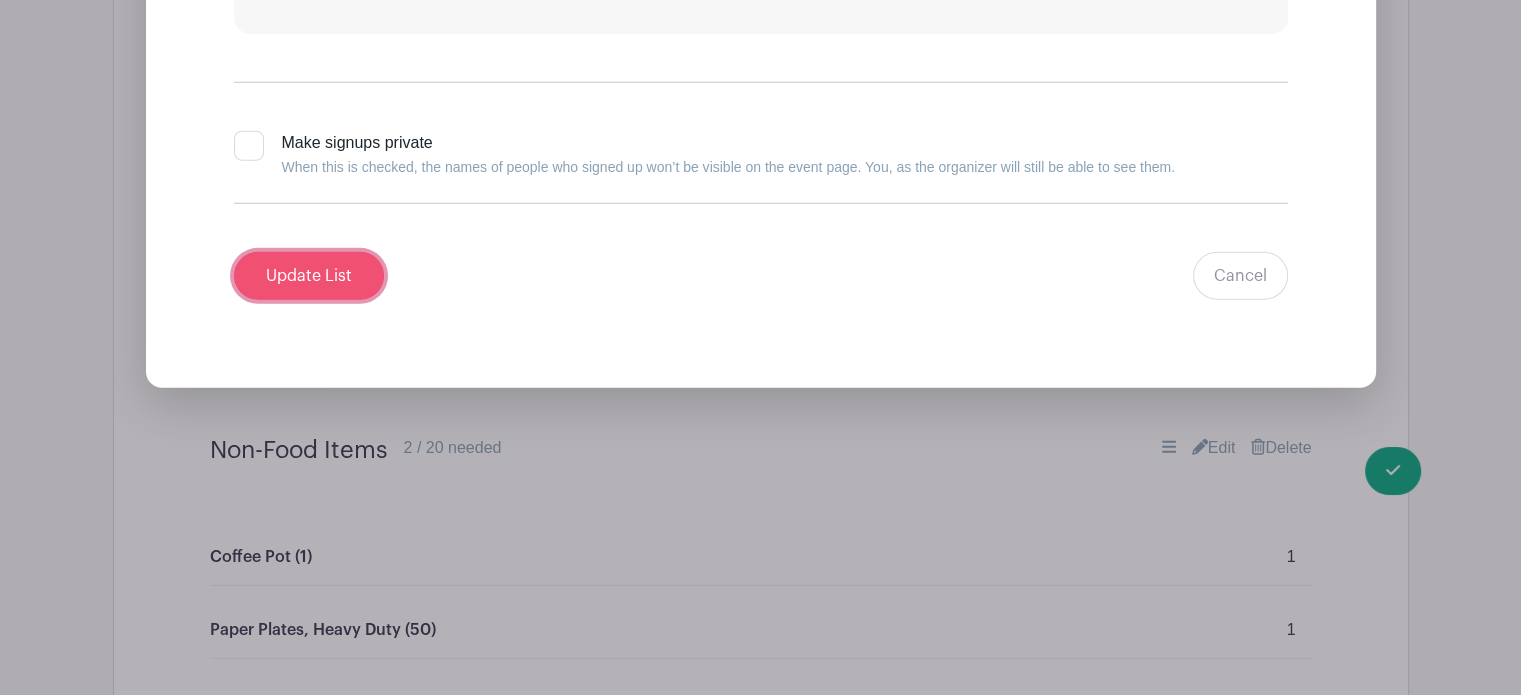 click on "Update List" at bounding box center (309, 276) 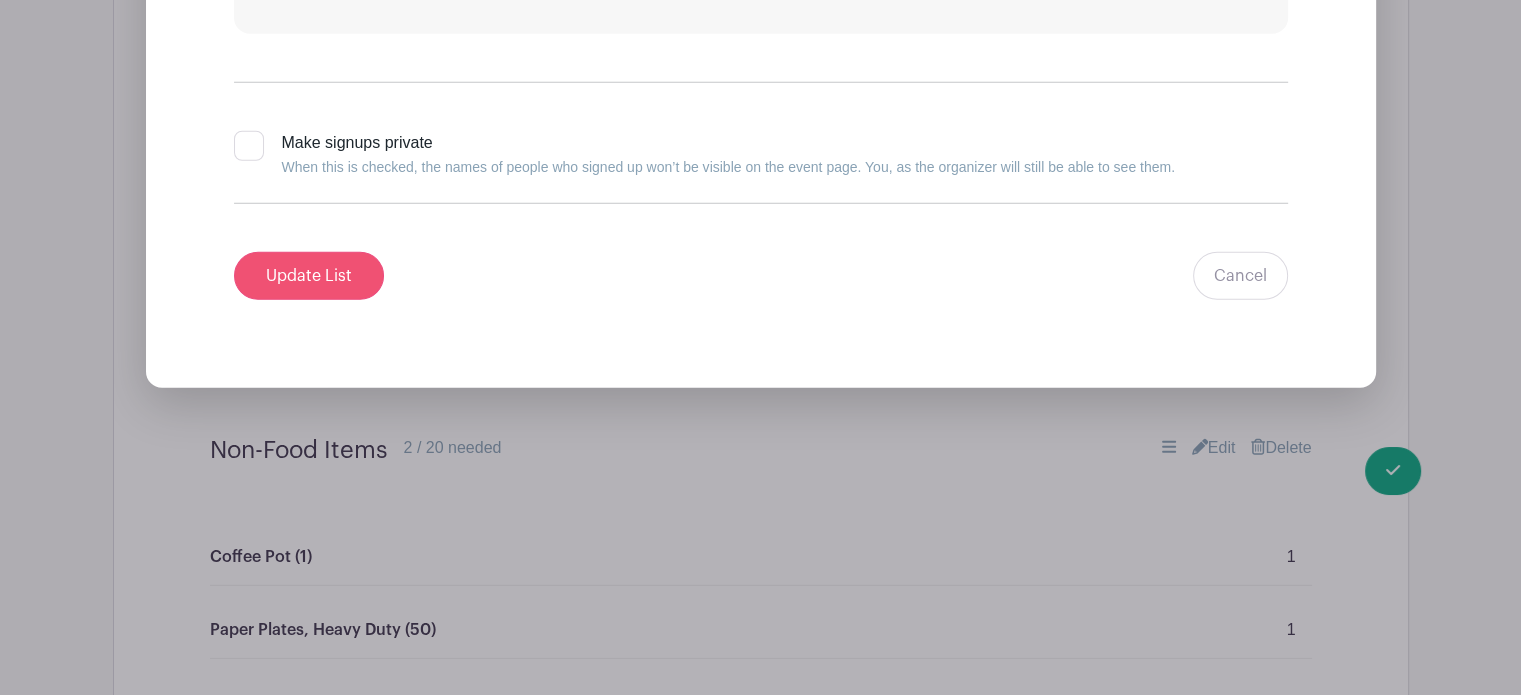 scroll, scrollTop: 5788, scrollLeft: 0, axis: vertical 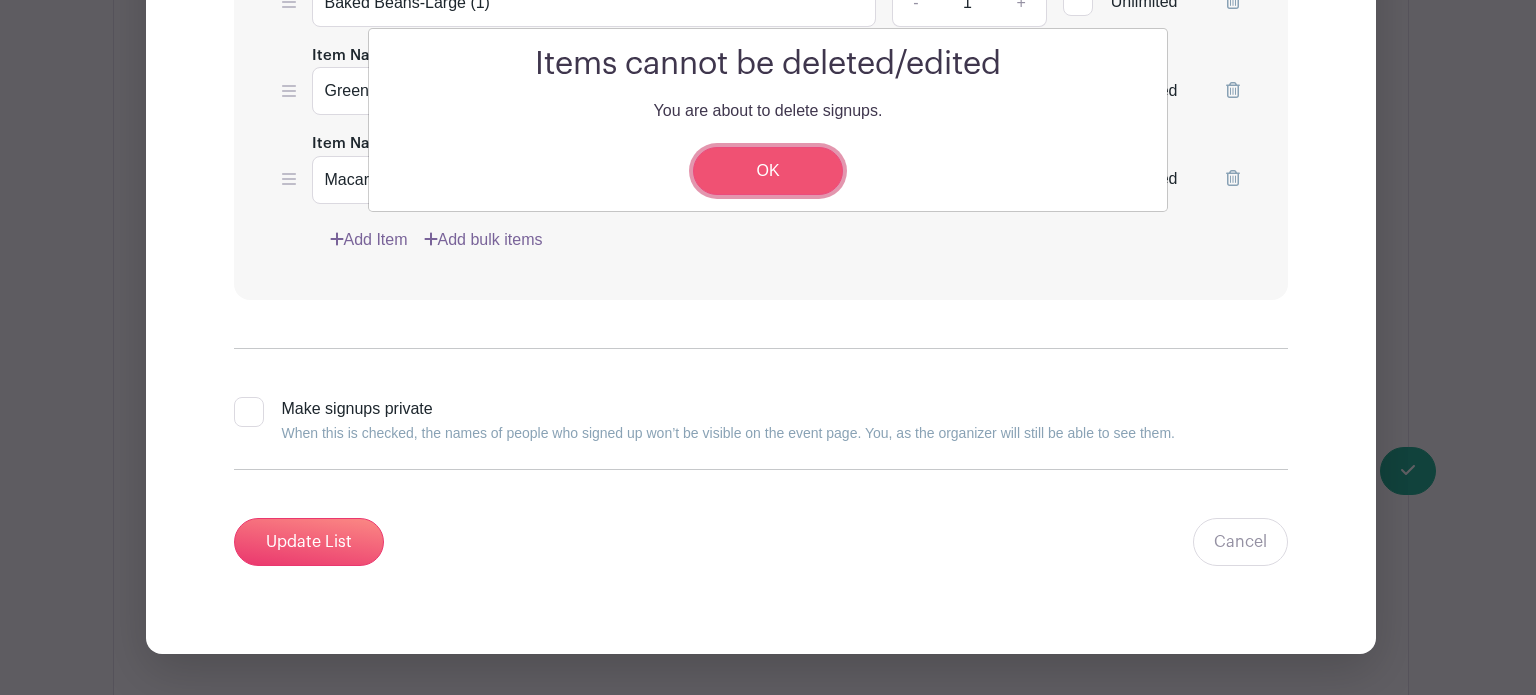 click on "OK" at bounding box center [768, 171] 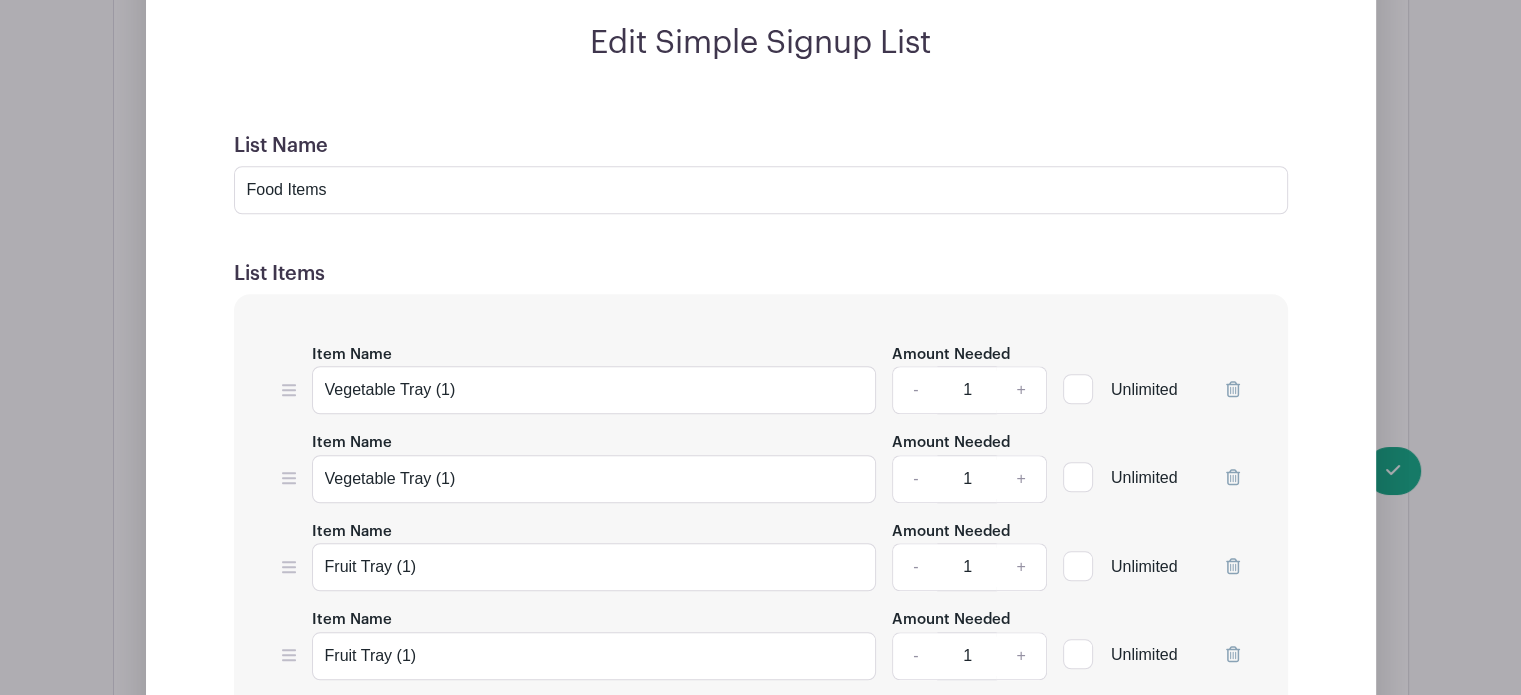 scroll, scrollTop: 1890, scrollLeft: 0, axis: vertical 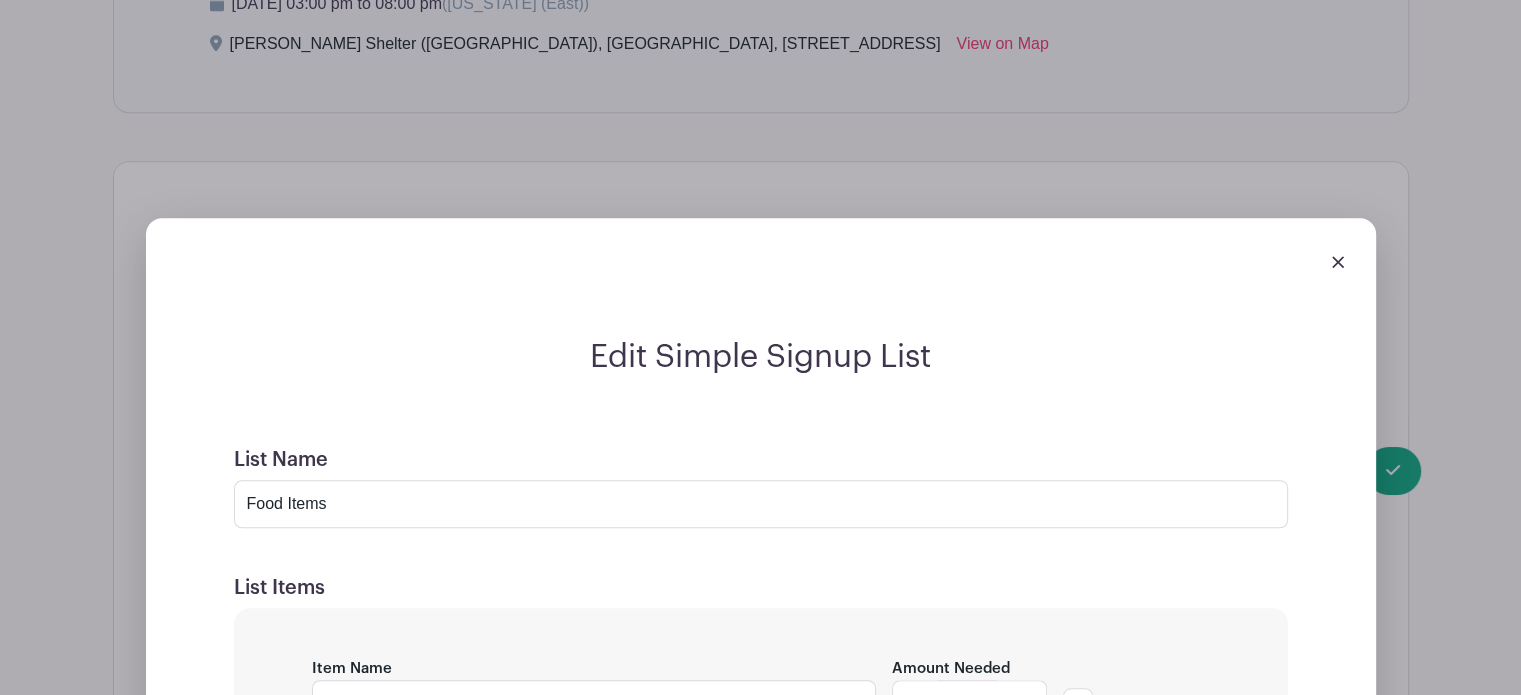click at bounding box center (1338, 262) 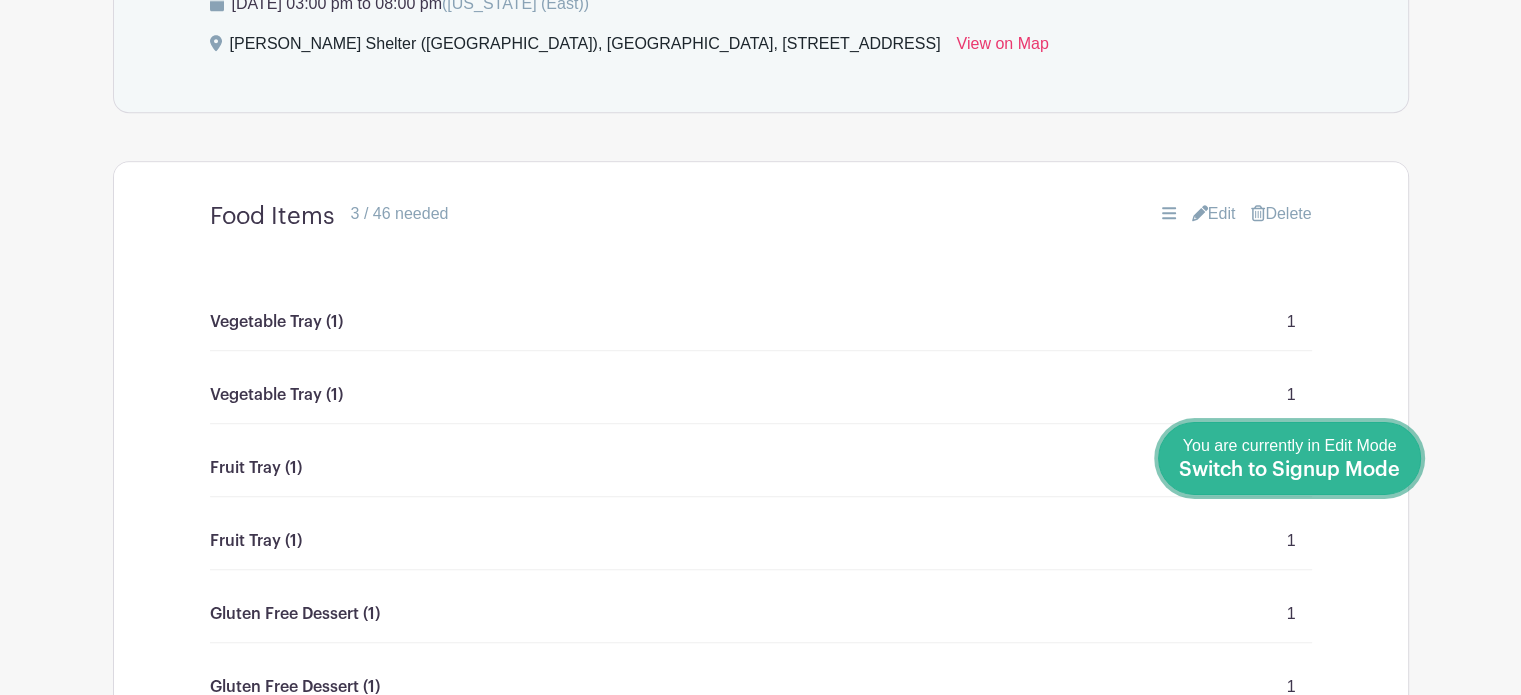 click on "Switch to Signup Mode" at bounding box center (1289, 470) 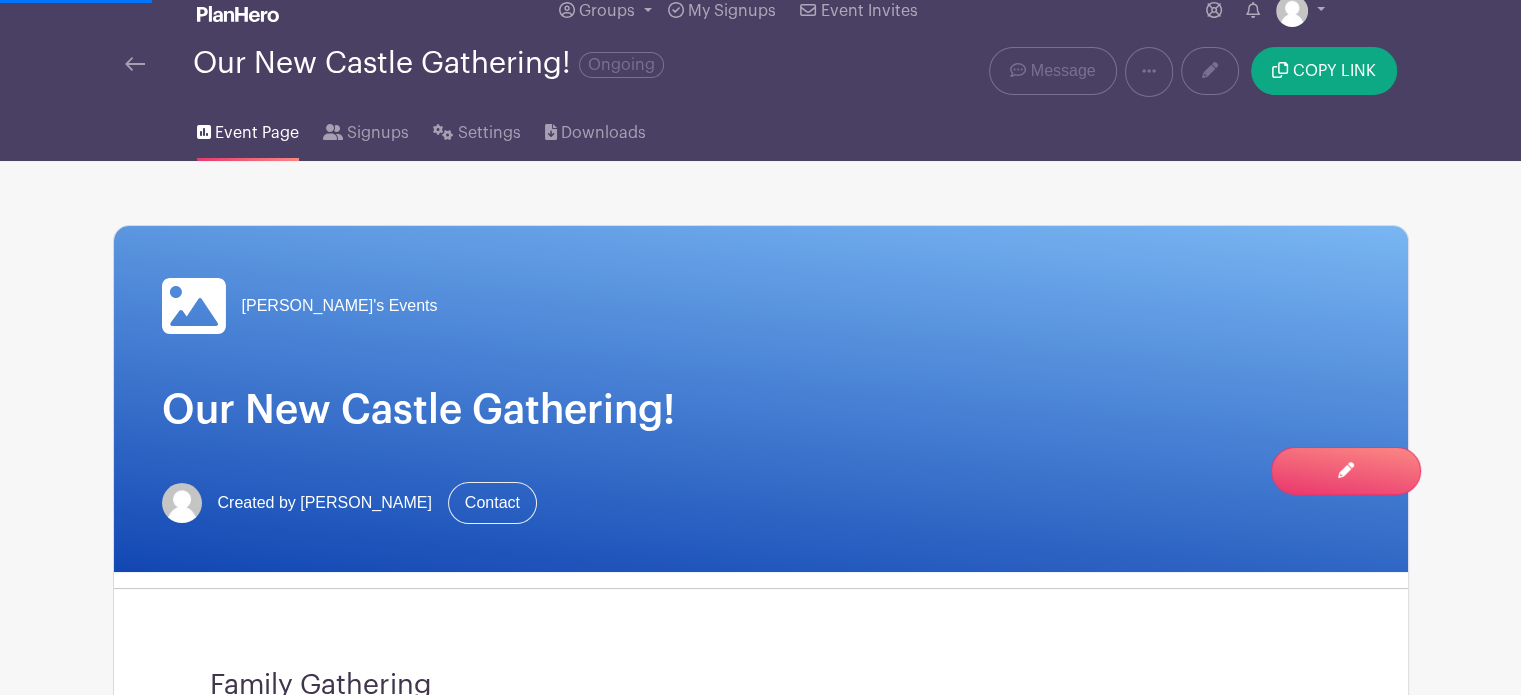 scroll, scrollTop: 0, scrollLeft: 0, axis: both 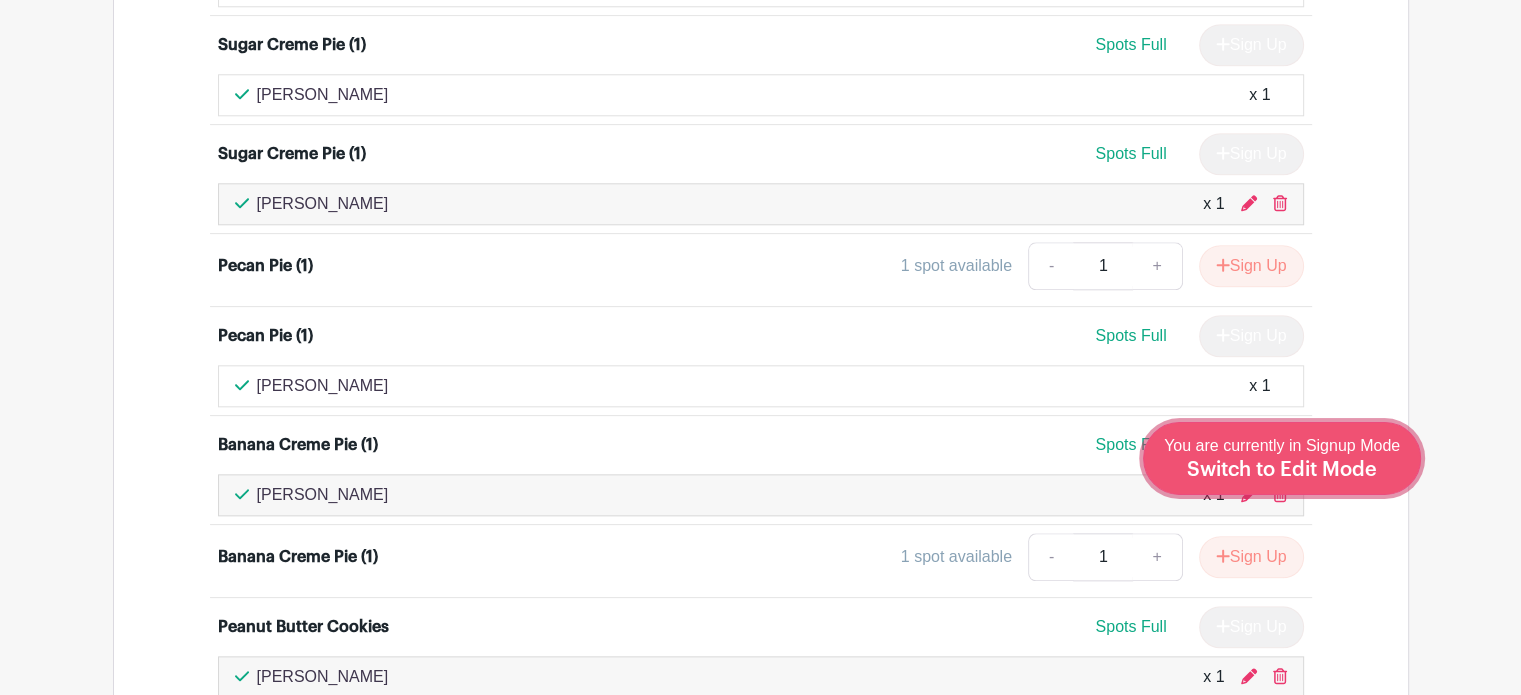click on "Switch to Edit Mode" at bounding box center [1282, 470] 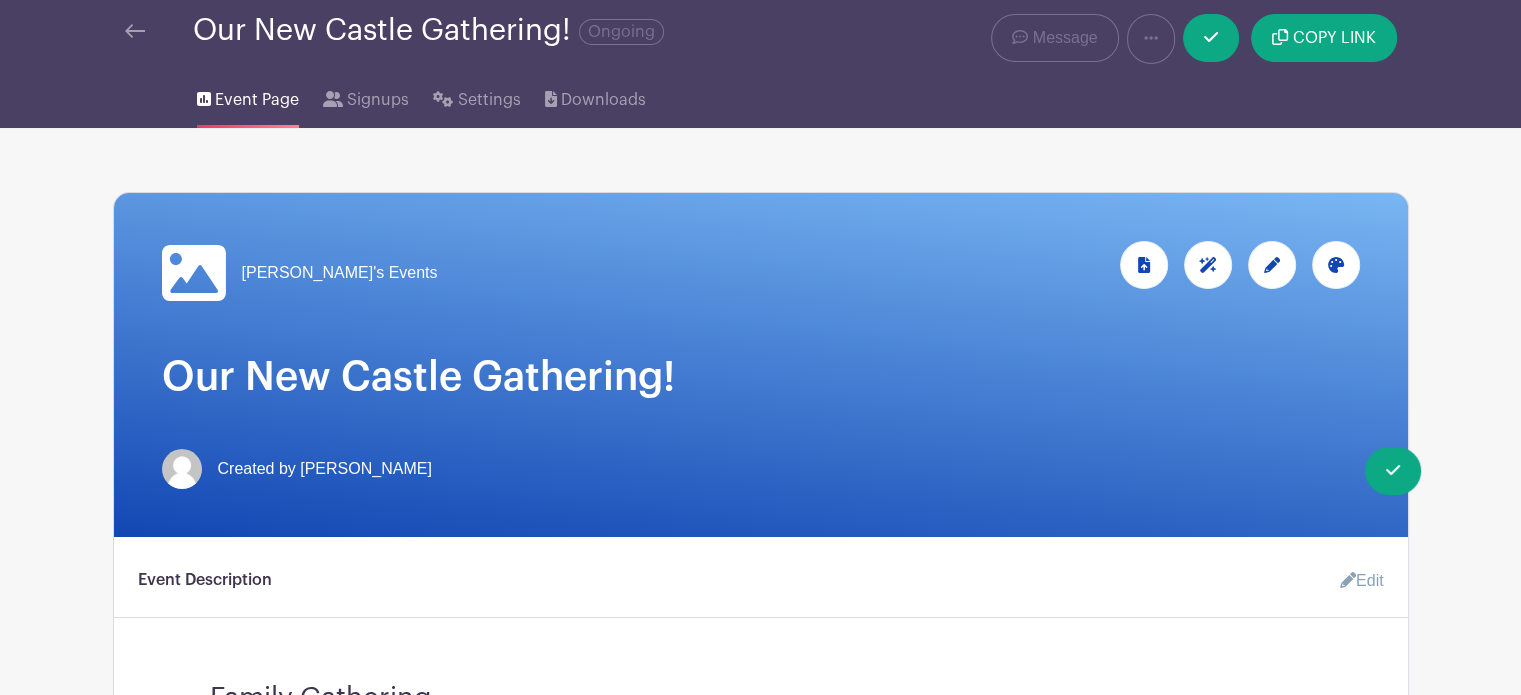 scroll, scrollTop: 0, scrollLeft: 0, axis: both 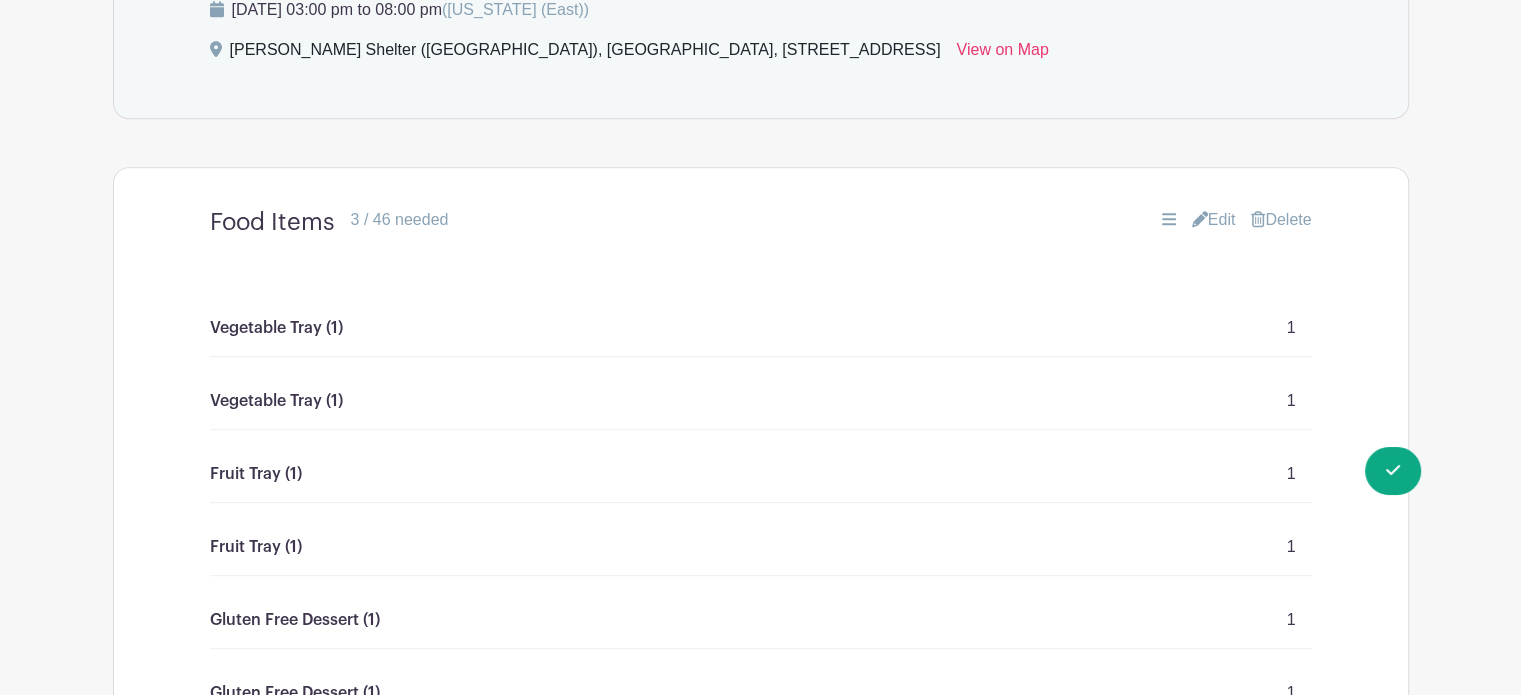 click on "Edit" at bounding box center (1214, 220) 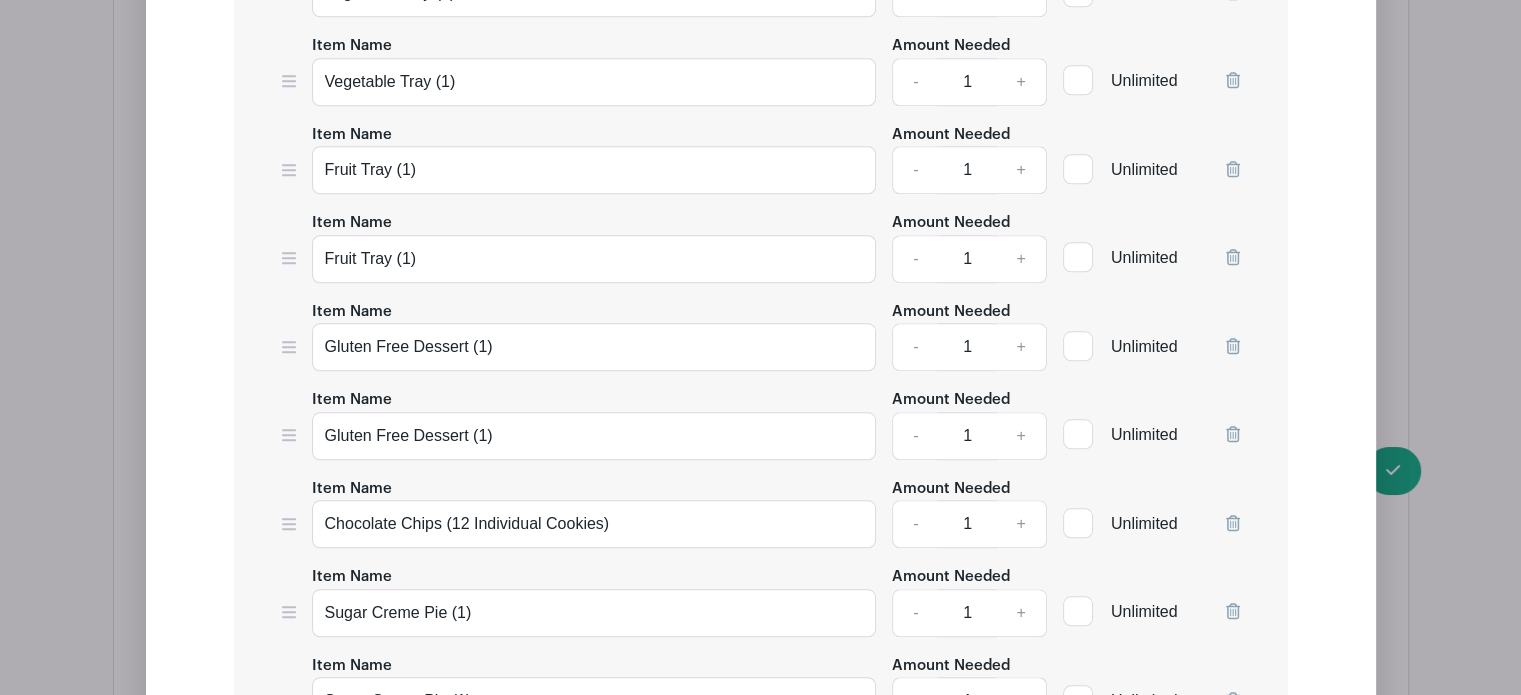 scroll, scrollTop: 1842, scrollLeft: 0, axis: vertical 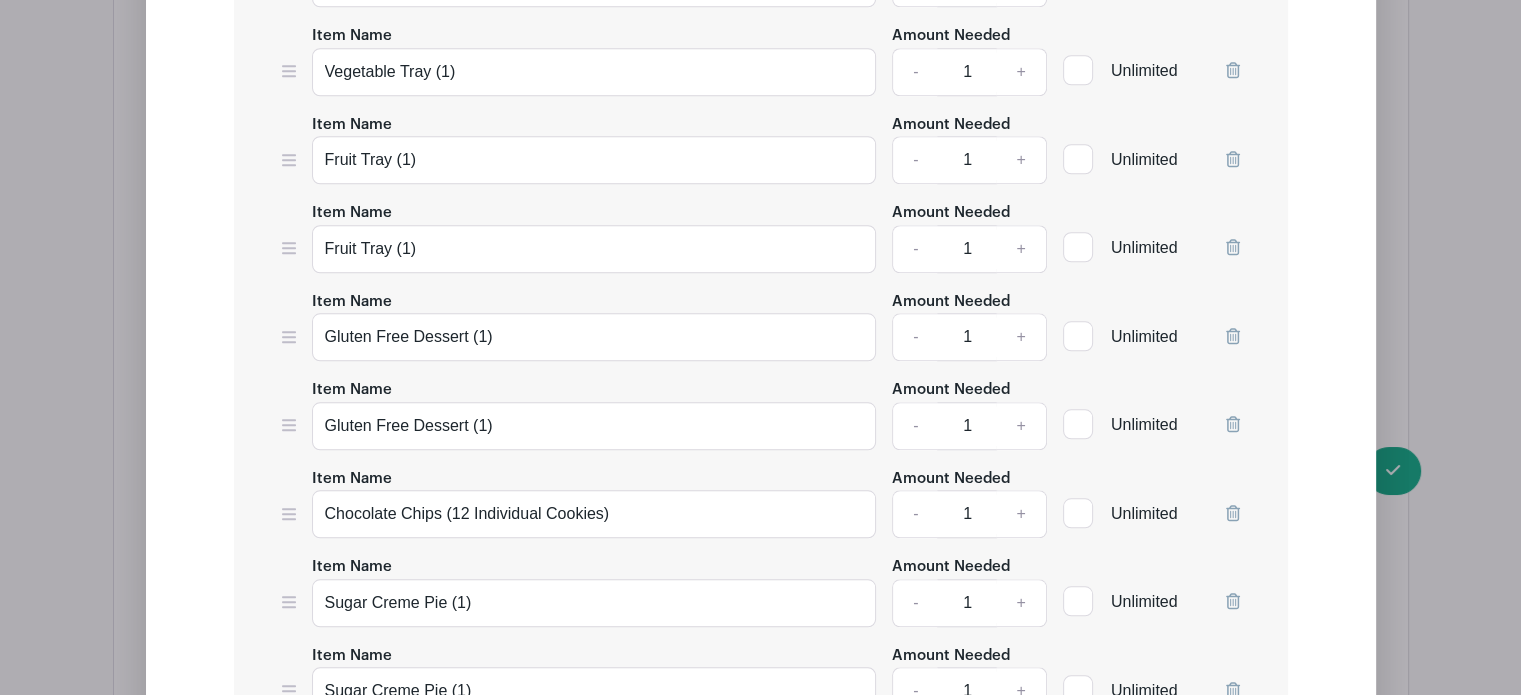 click 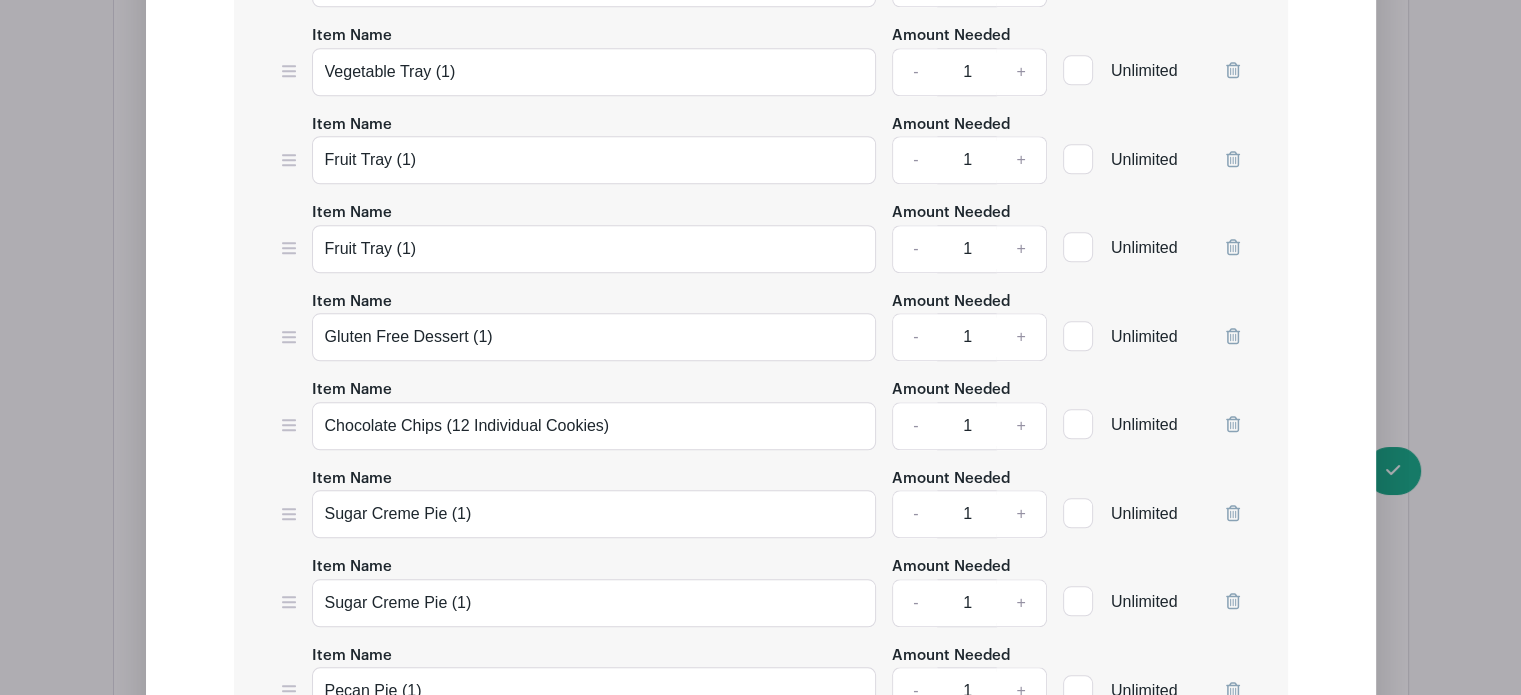 click 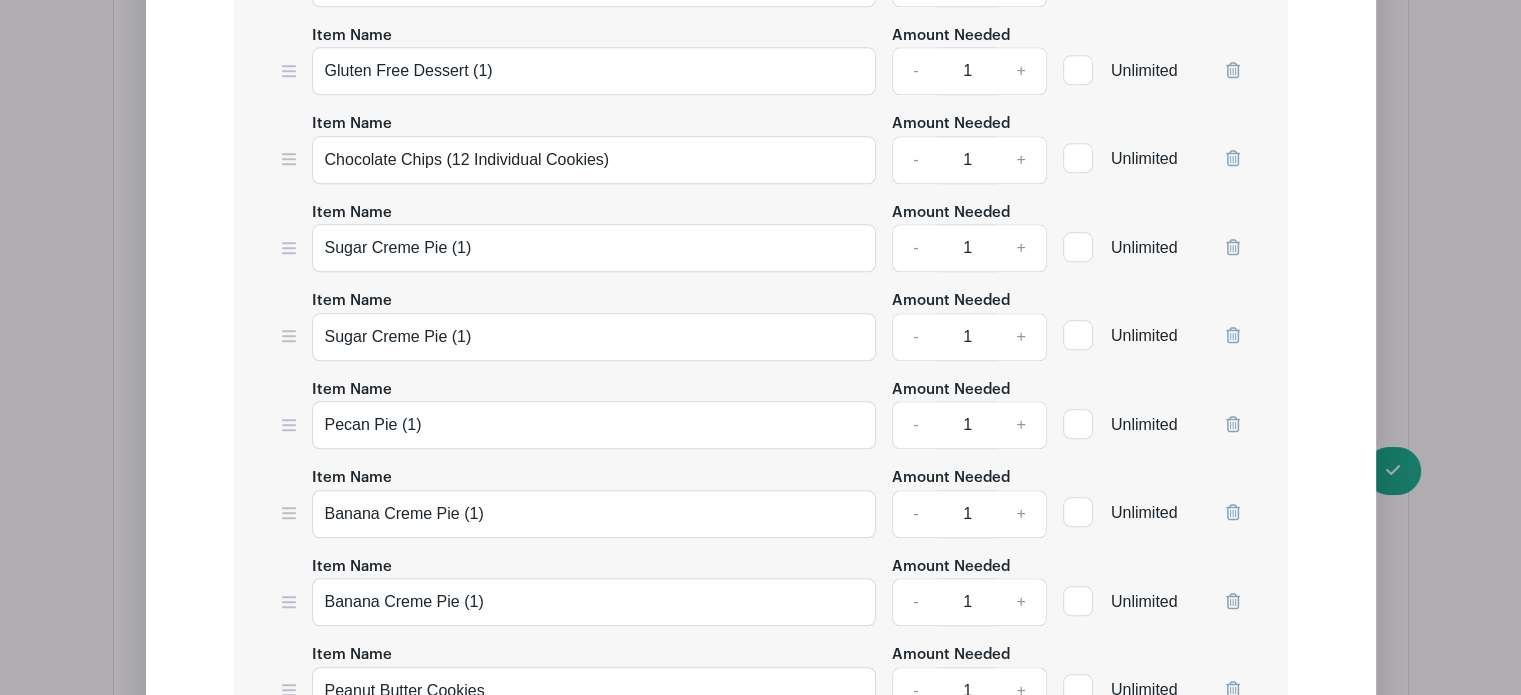 scroll, scrollTop: 2138, scrollLeft: 0, axis: vertical 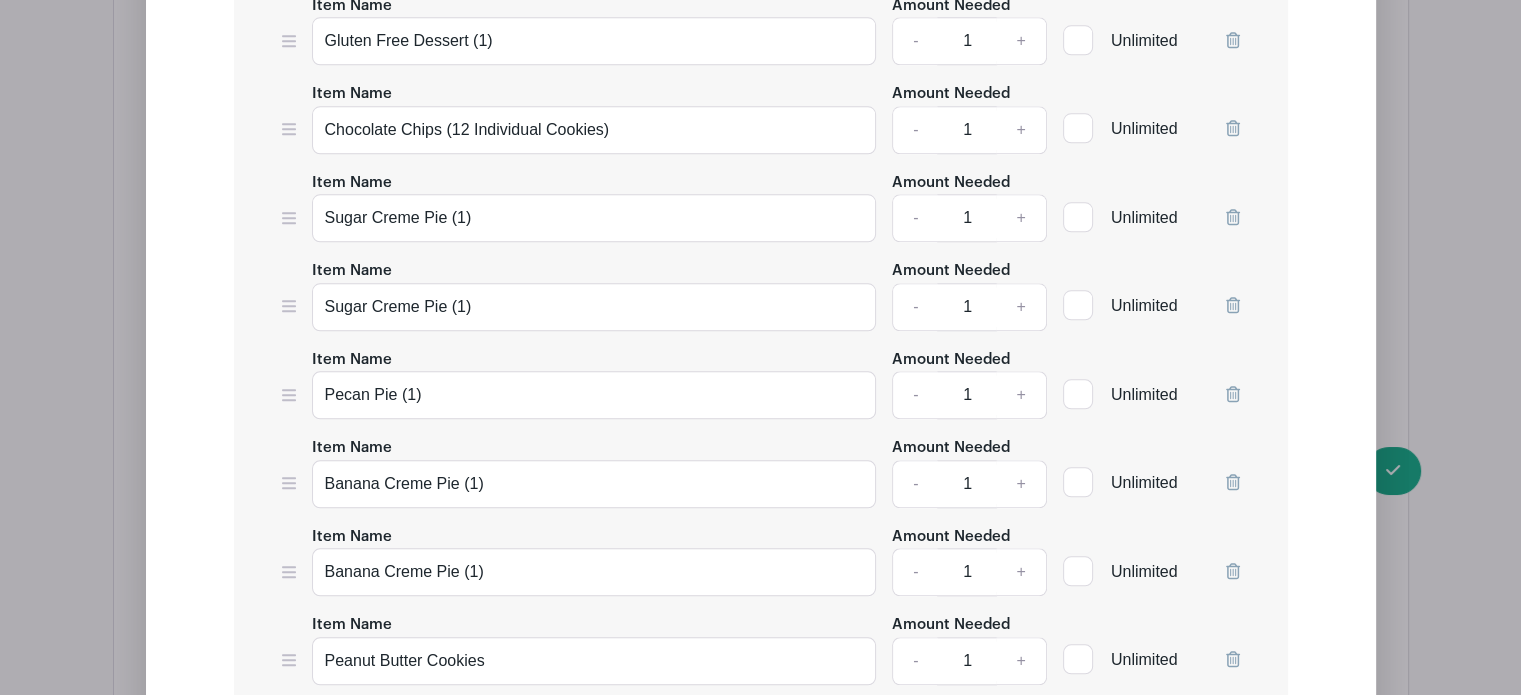 click 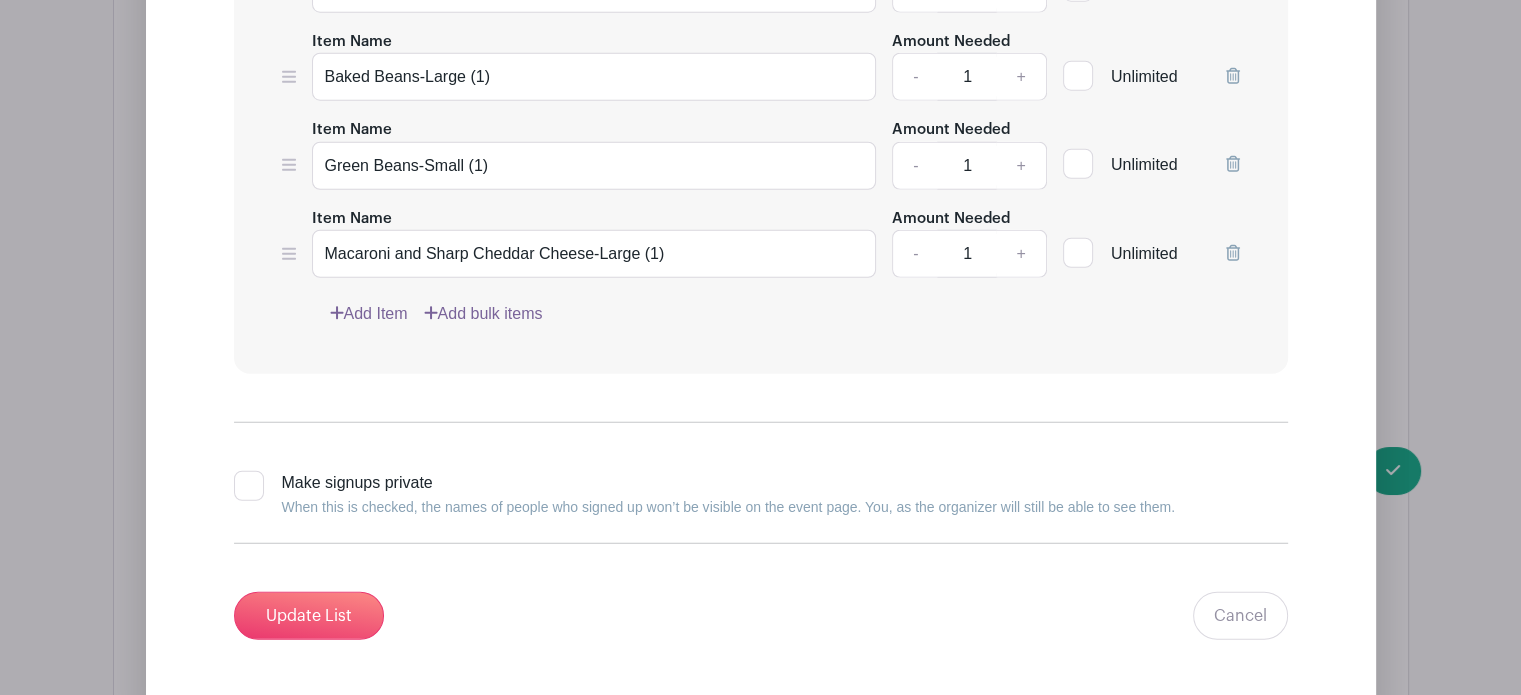 scroll, scrollTop: 5548, scrollLeft: 0, axis: vertical 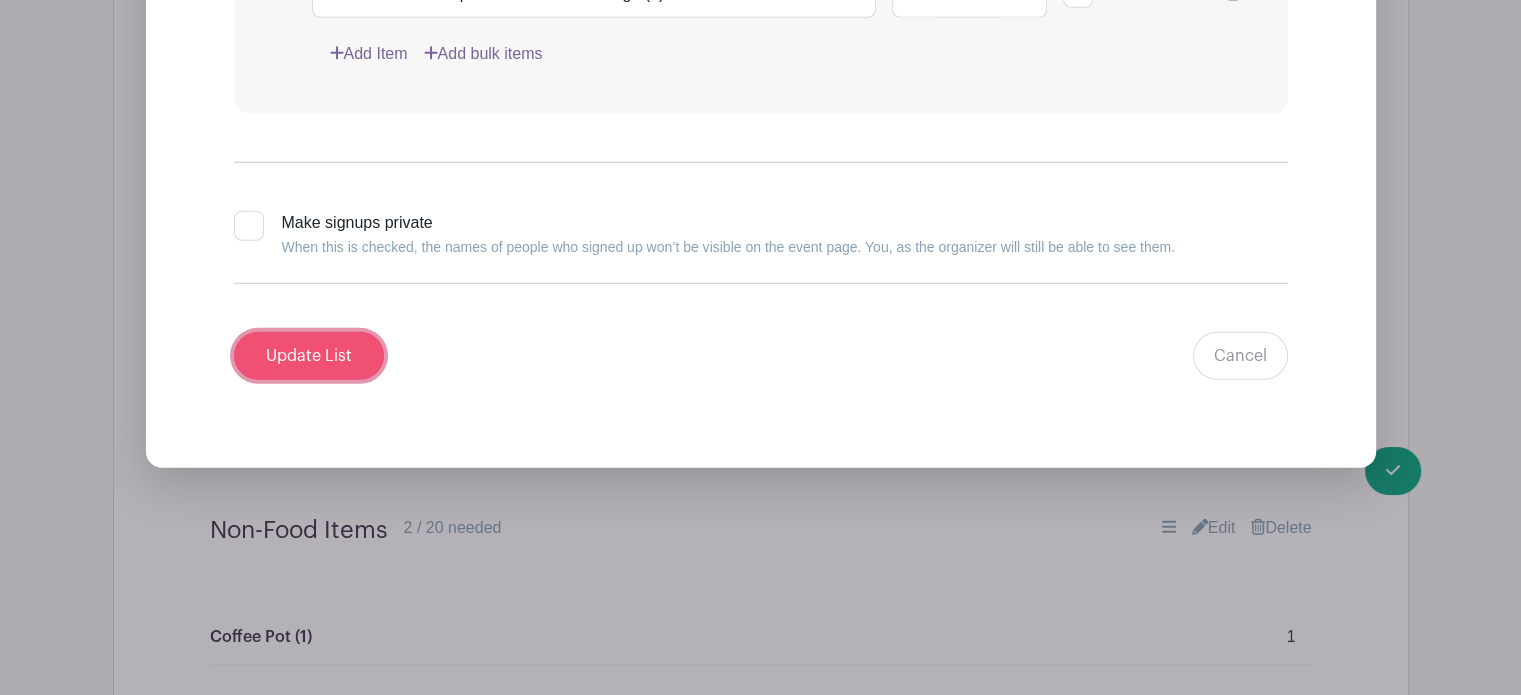 click on "Update List" at bounding box center (309, 356) 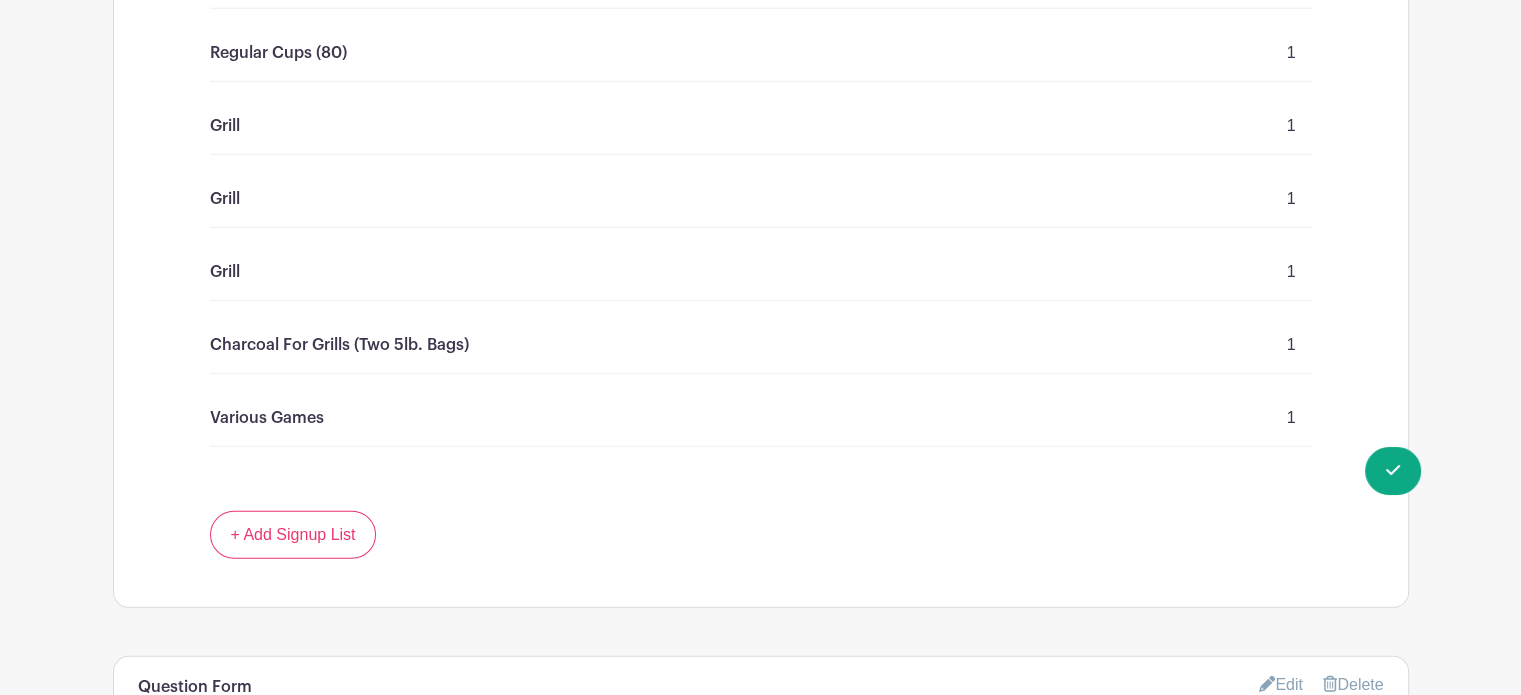 scroll, scrollTop: 5548, scrollLeft: 0, axis: vertical 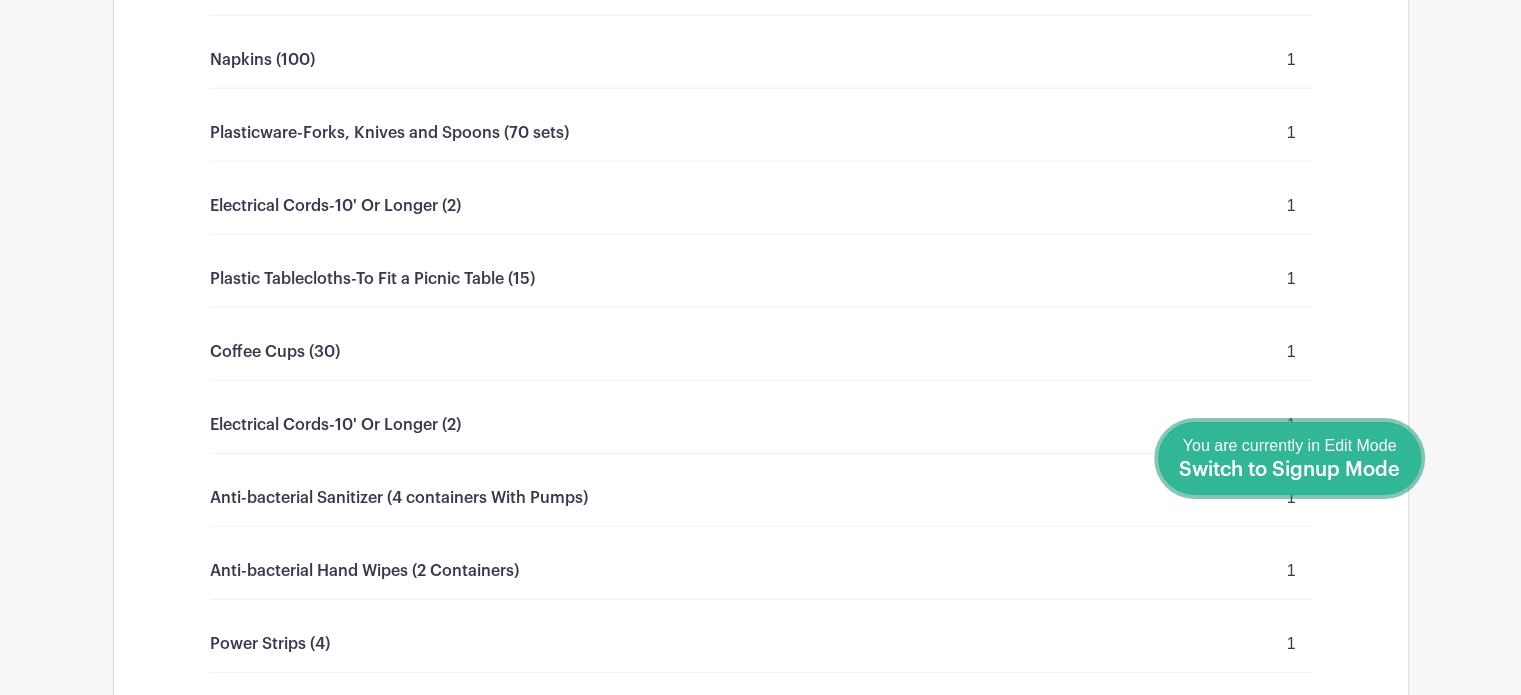 click on "Switch to Signup Mode" at bounding box center [1289, 470] 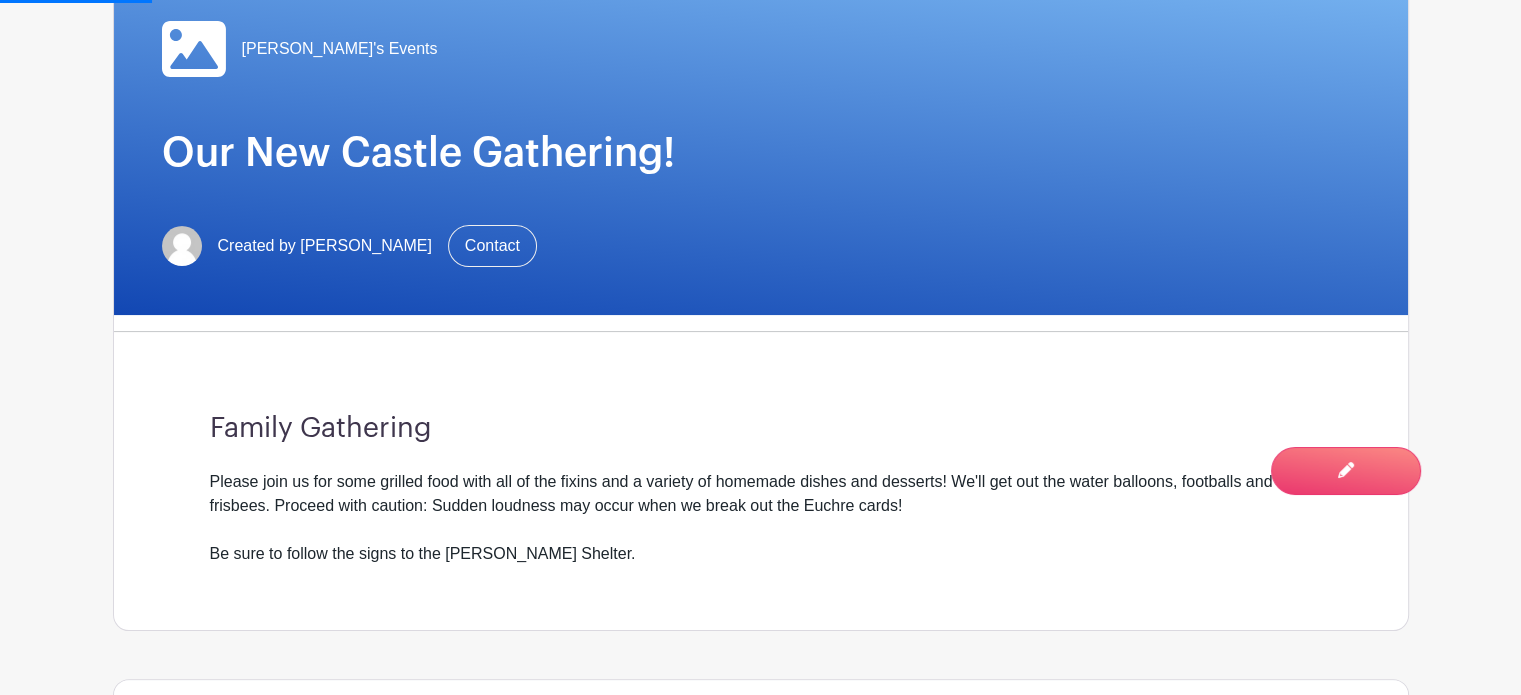 scroll, scrollTop: 0, scrollLeft: 0, axis: both 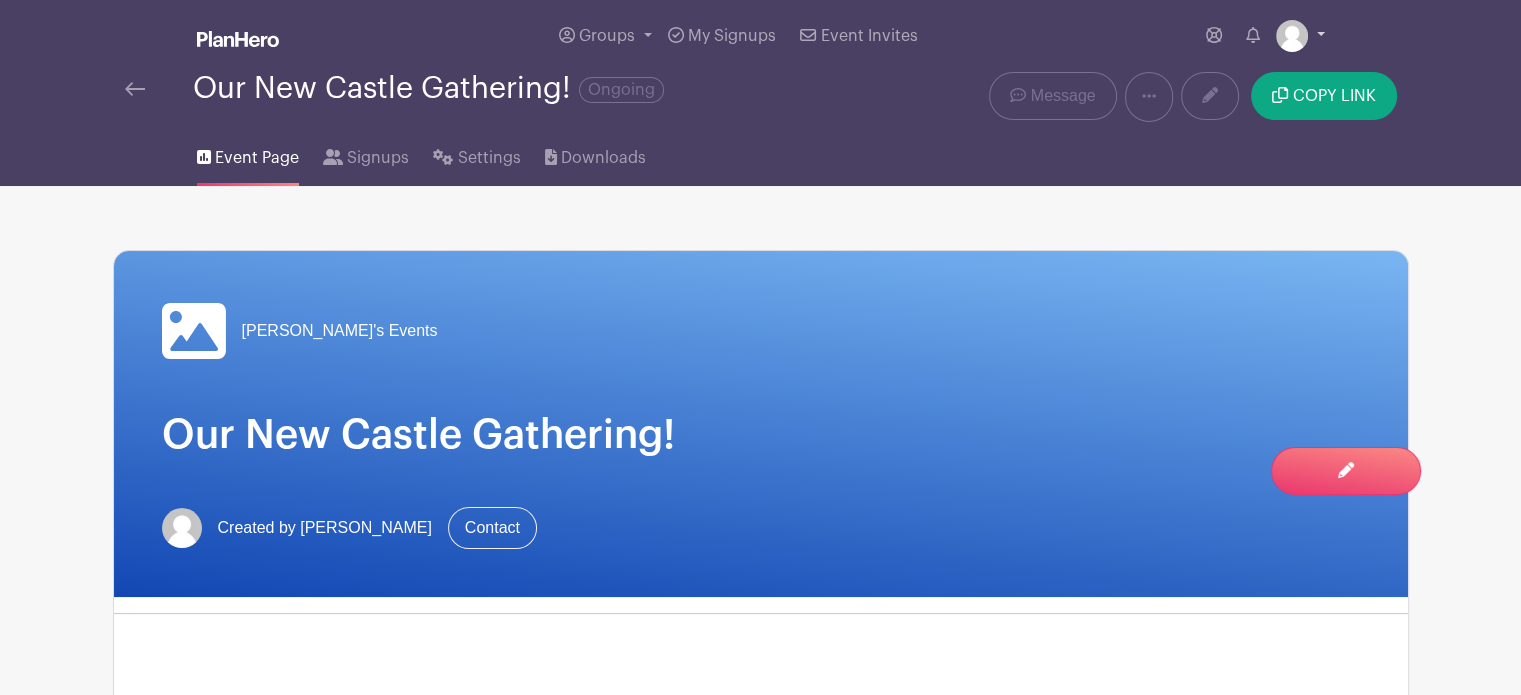 click at bounding box center (1300, 36) 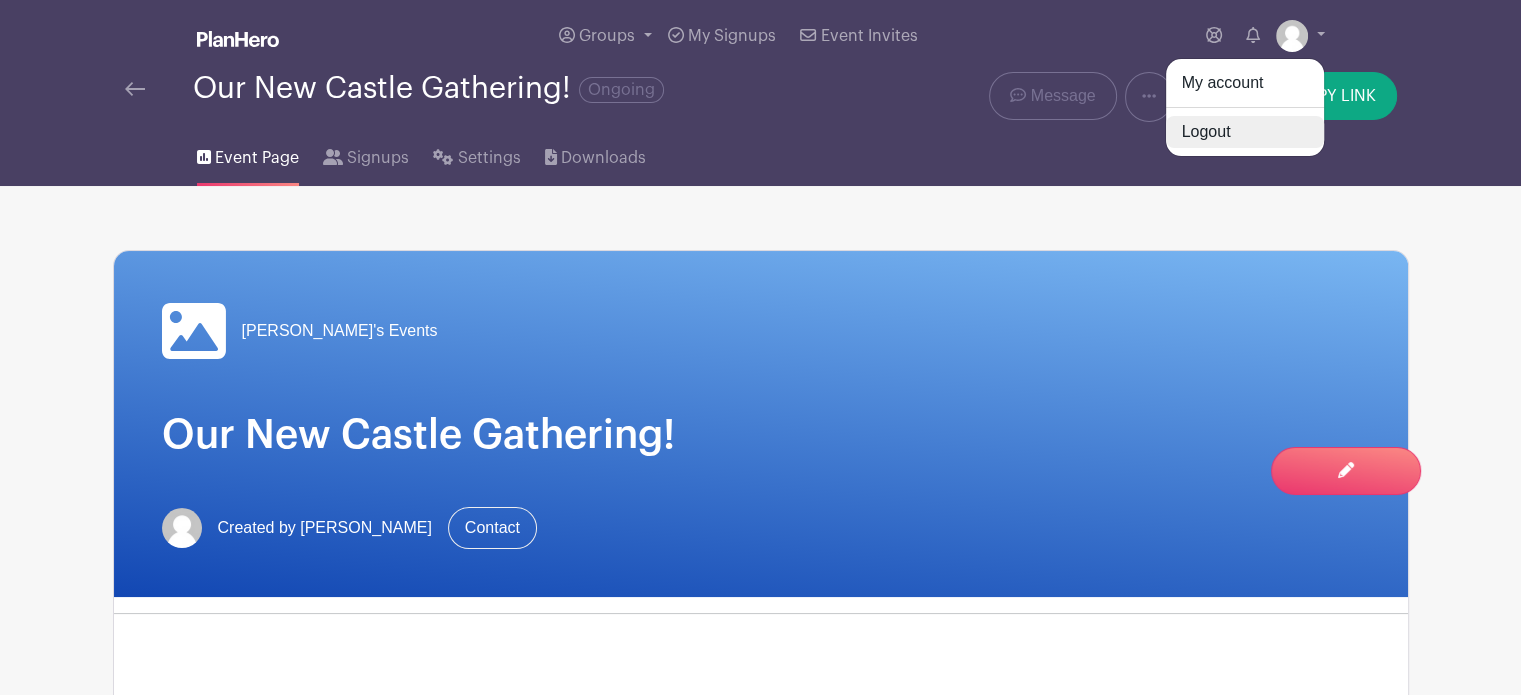 click on "Logout" at bounding box center [1245, 132] 